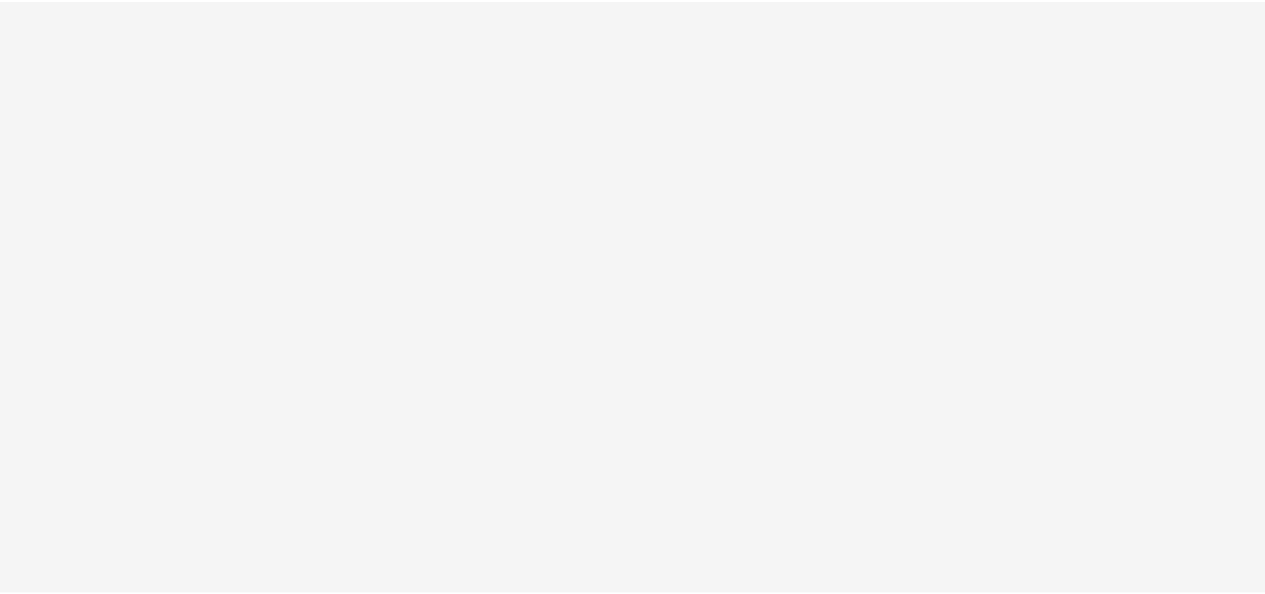 scroll, scrollTop: 0, scrollLeft: 0, axis: both 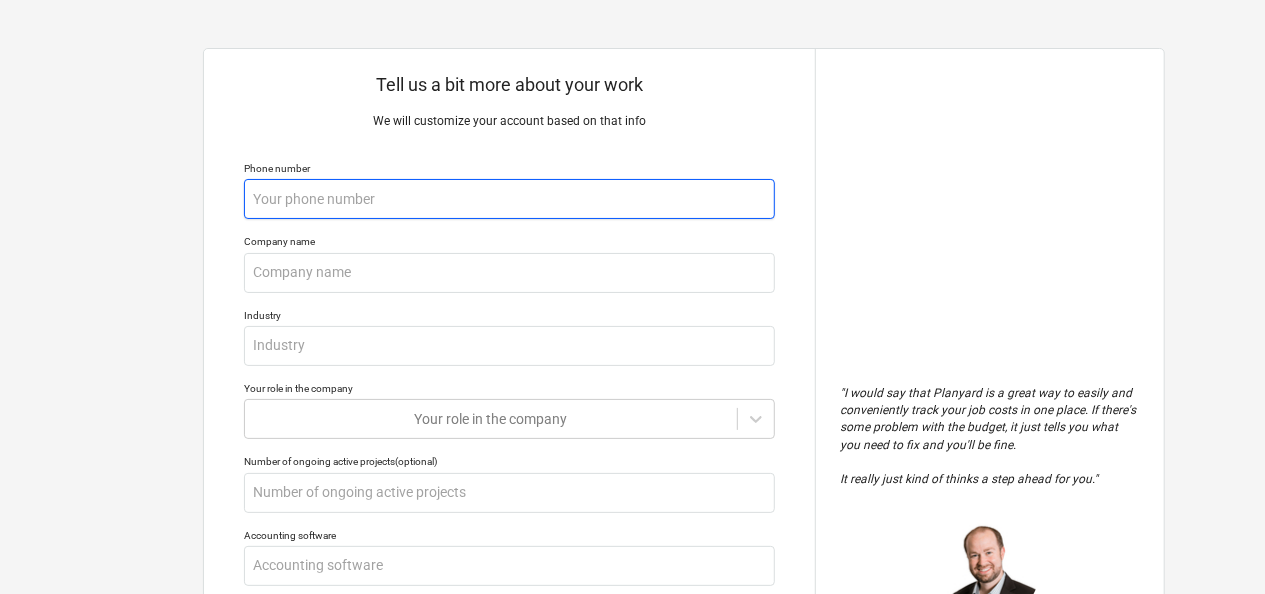 click at bounding box center [509, 199] 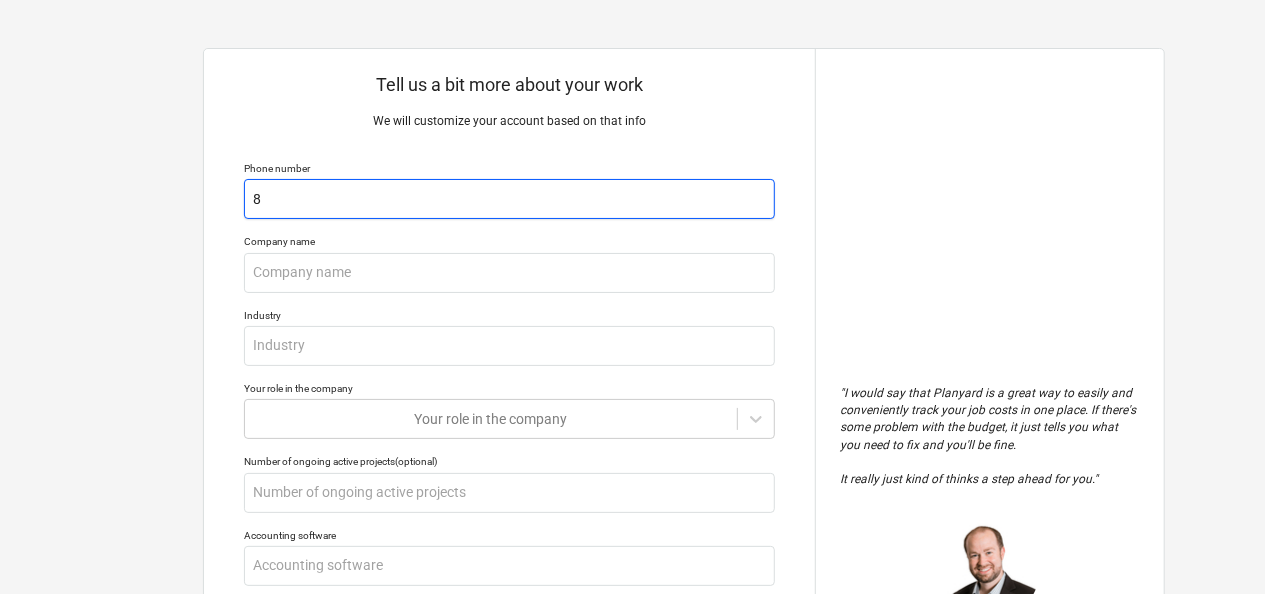 type on "x" 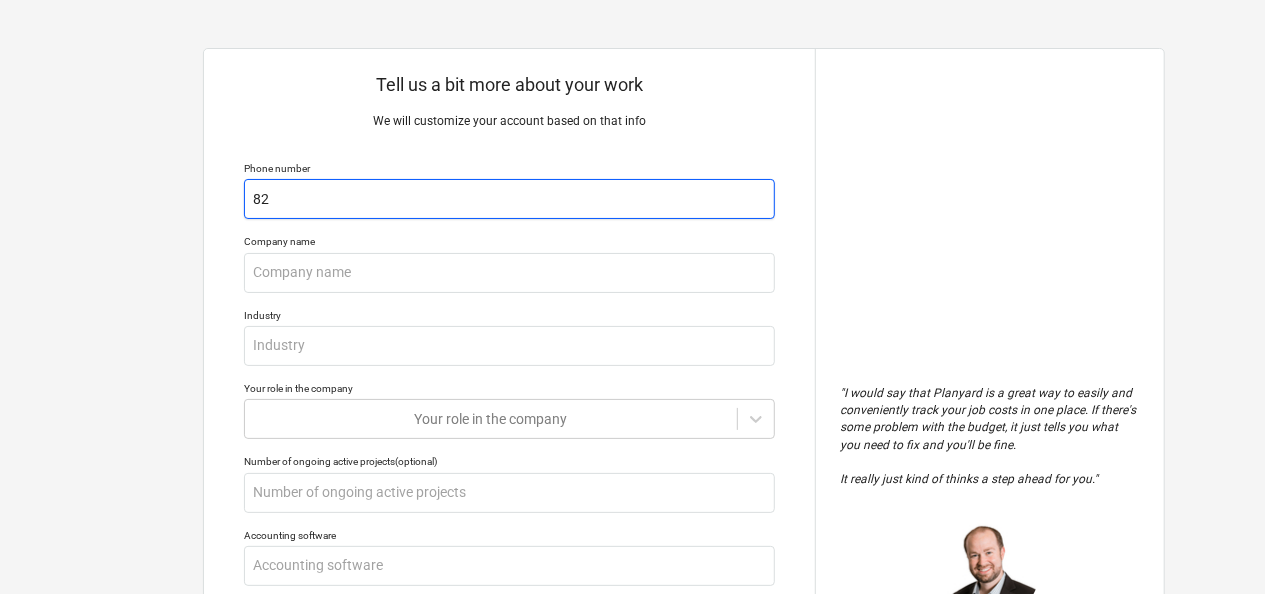 type on "x" 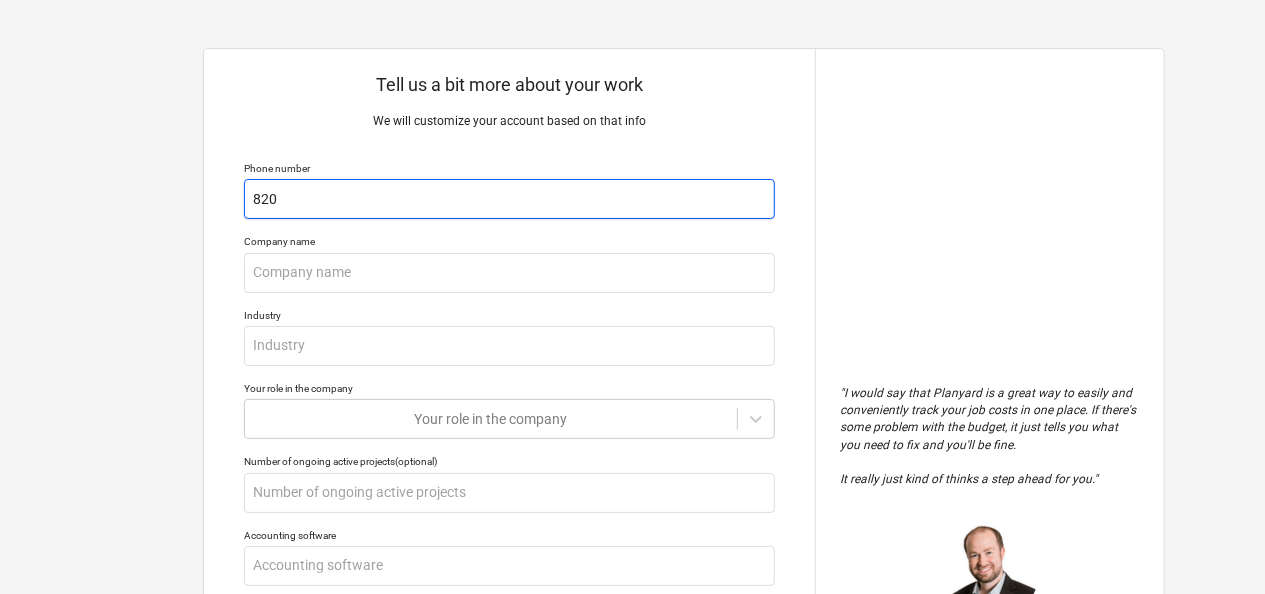 type on "x" 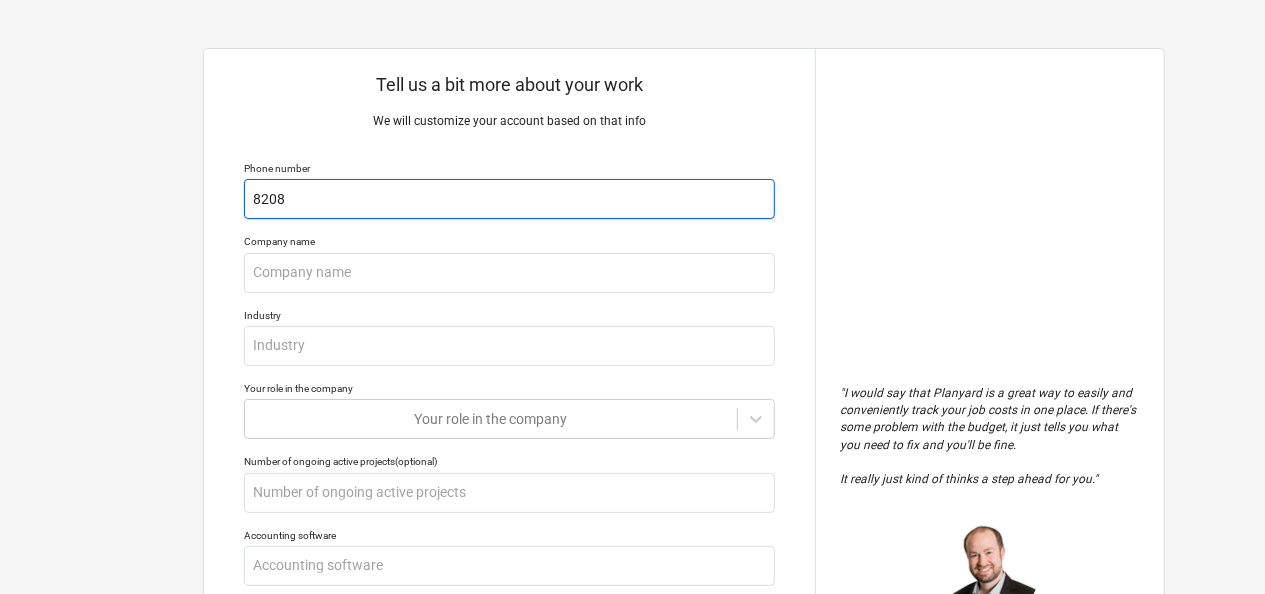 type on "x" 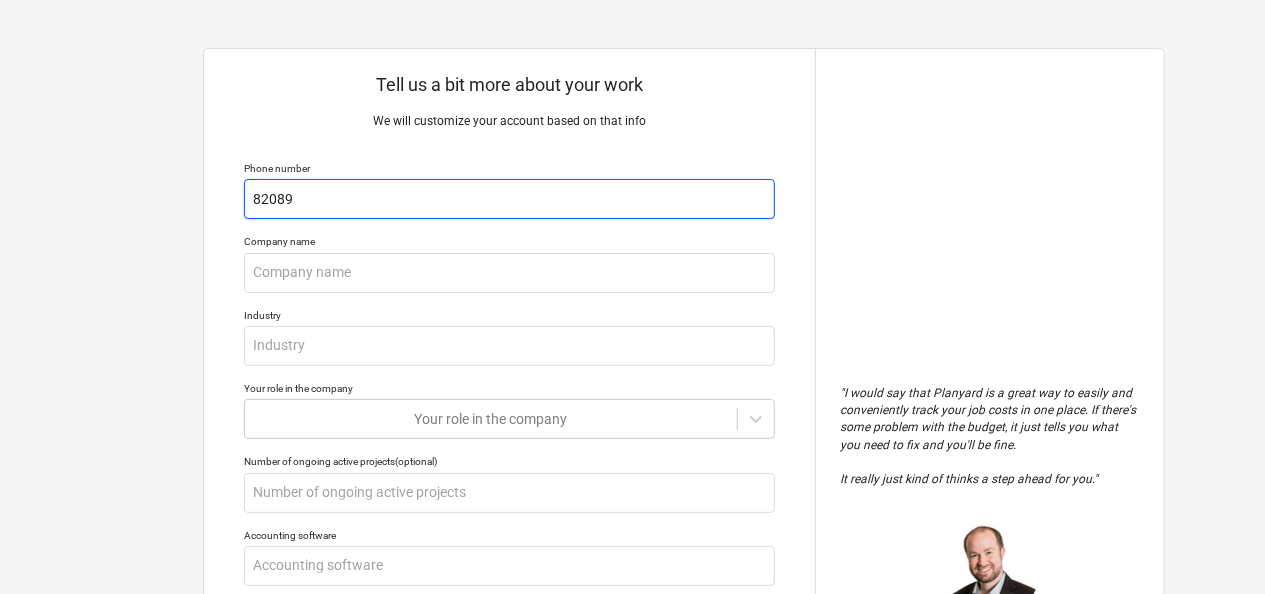 type on "x" 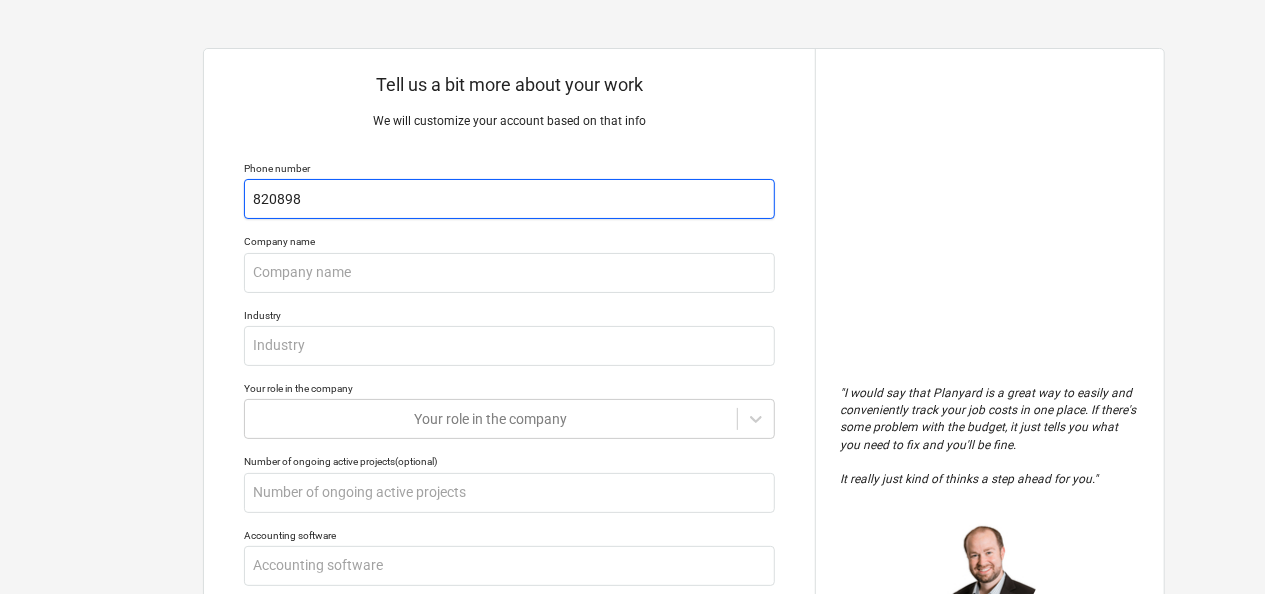 type on "x" 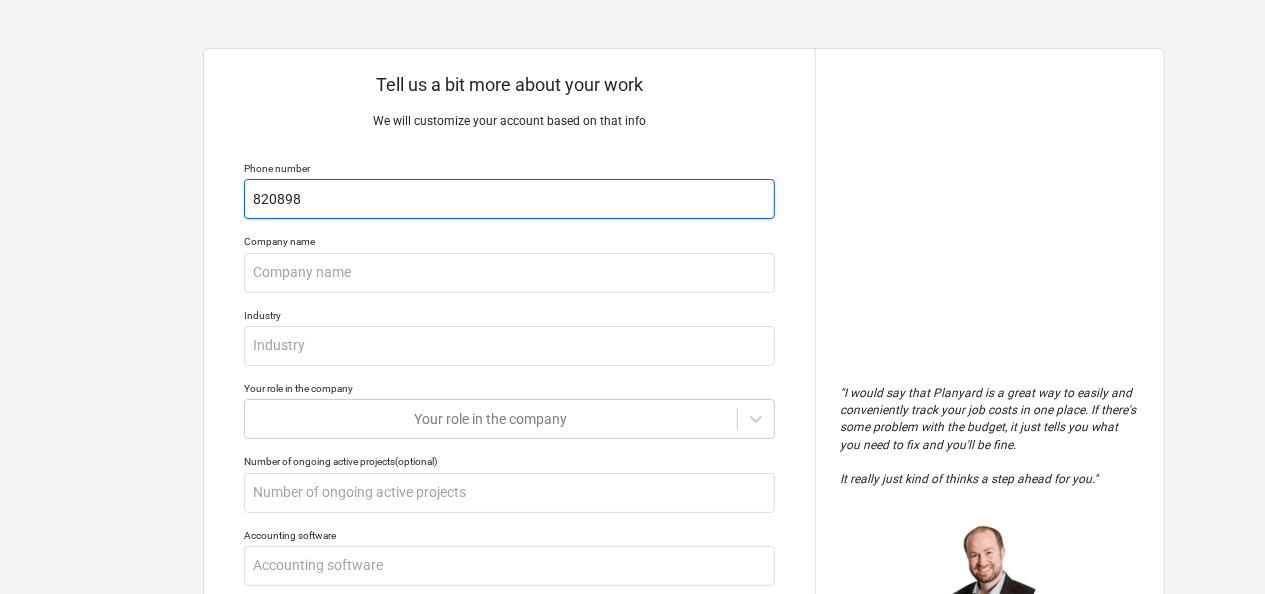type on "8208989" 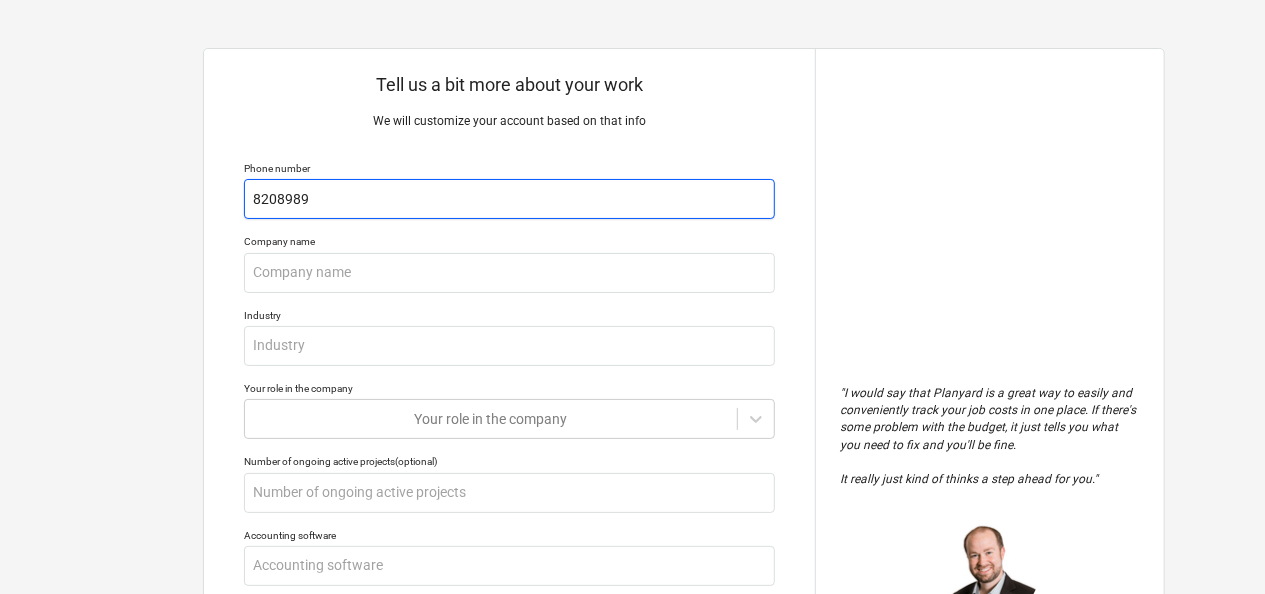 type on "x" 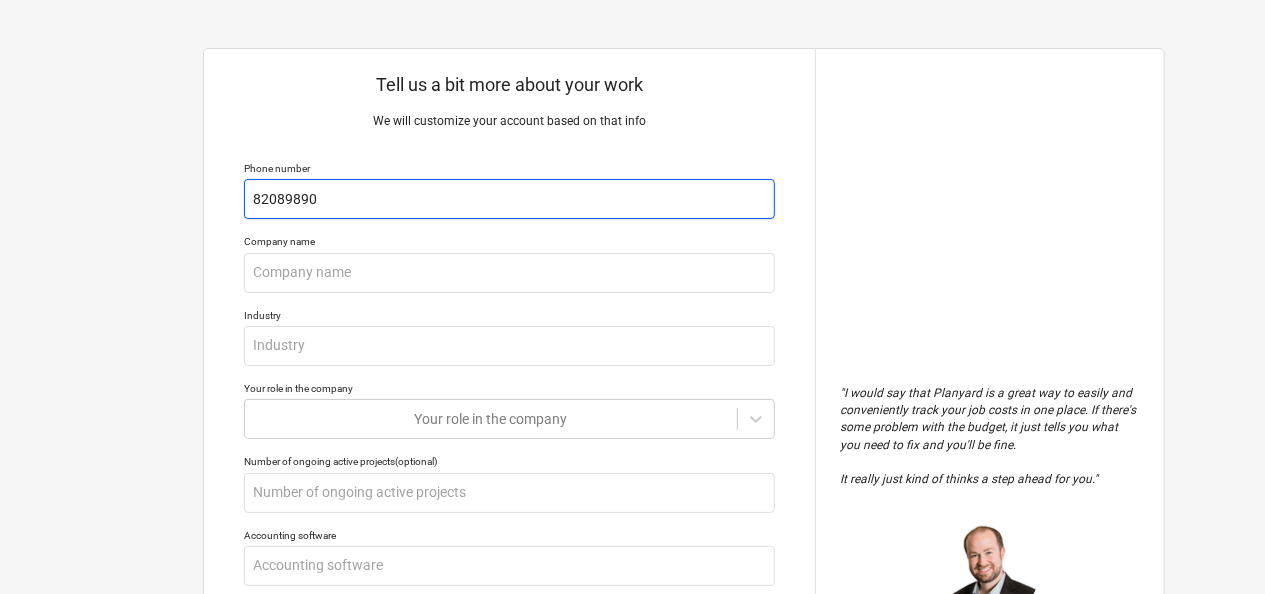 type on "x" 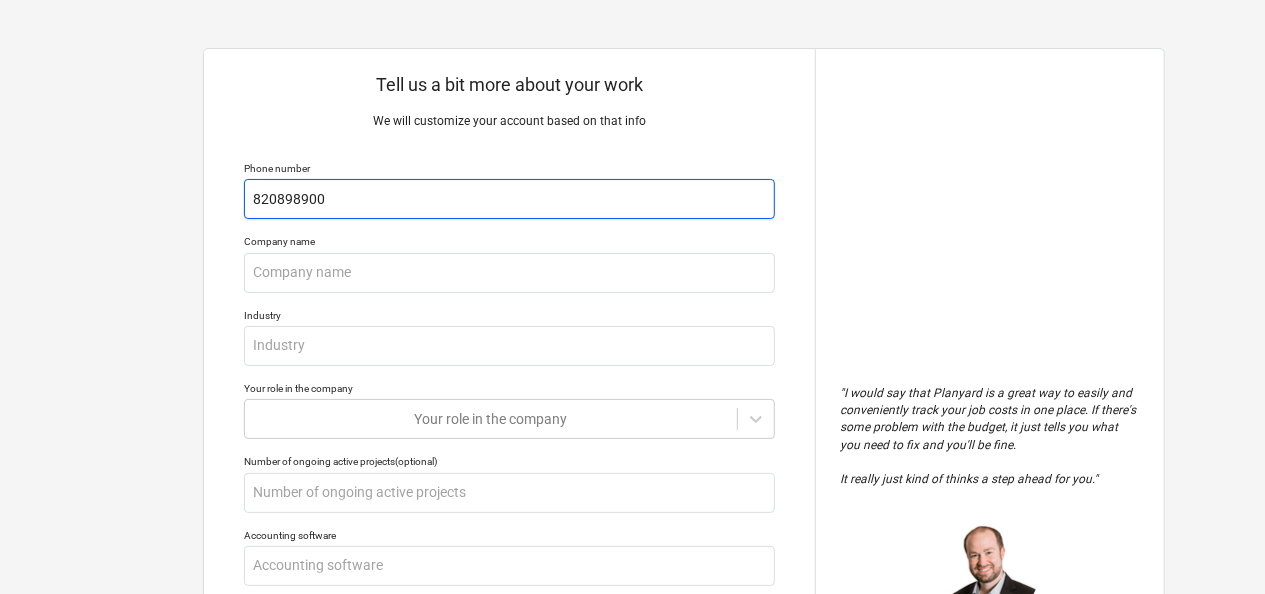 type on "x" 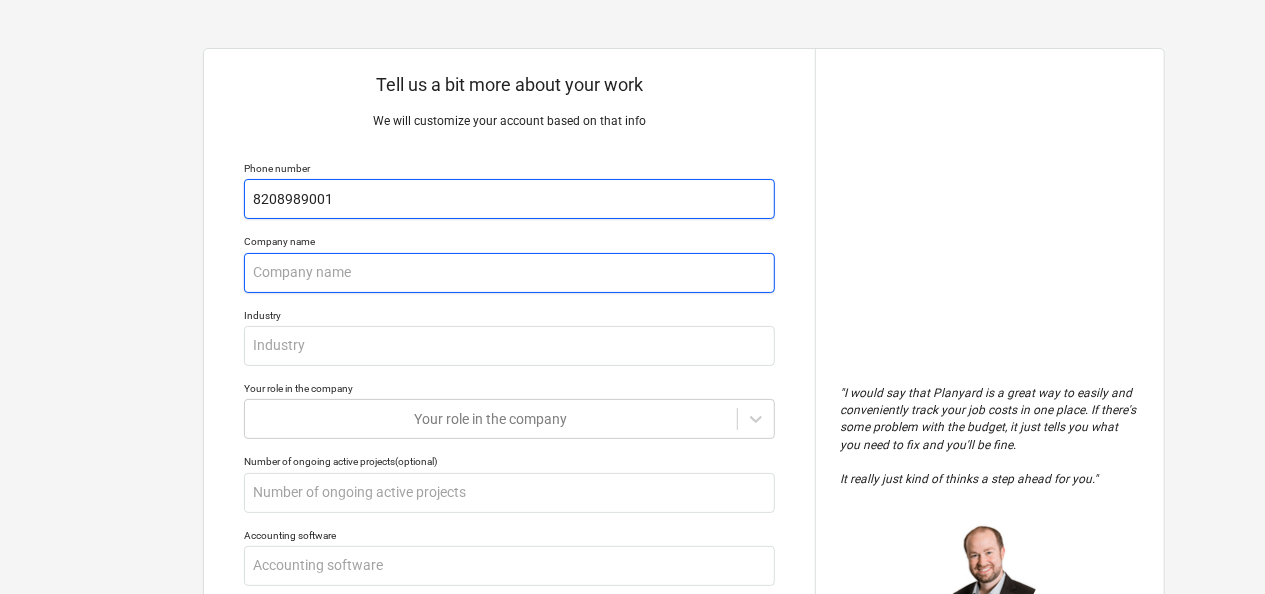 type on "8208989001" 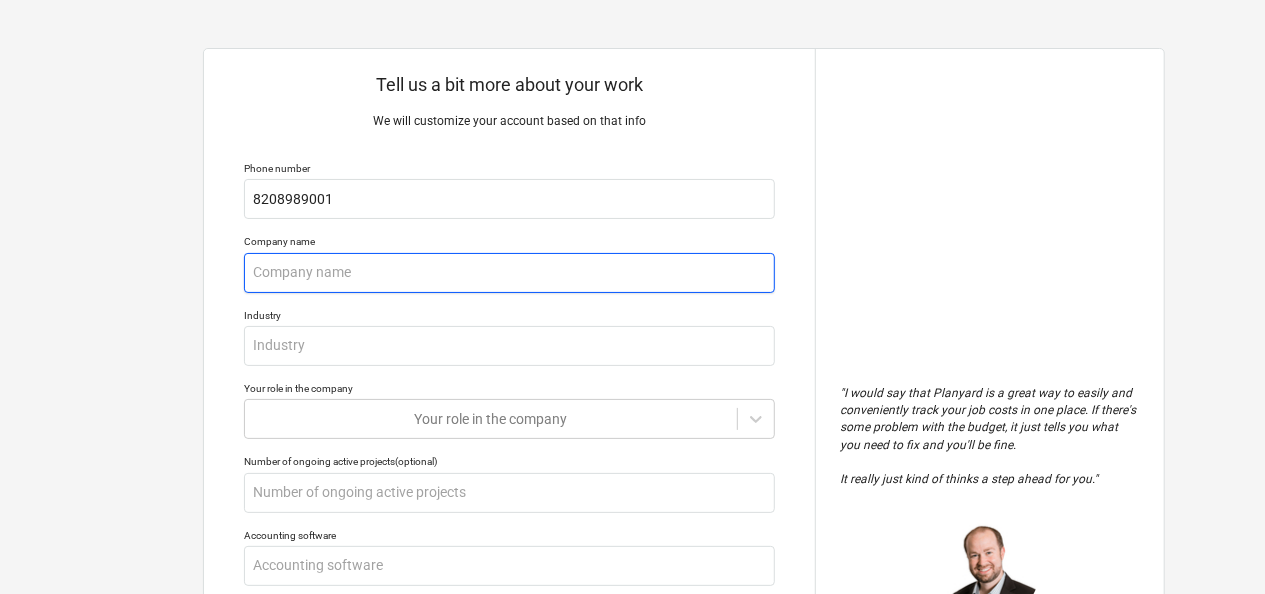 click at bounding box center [509, 273] 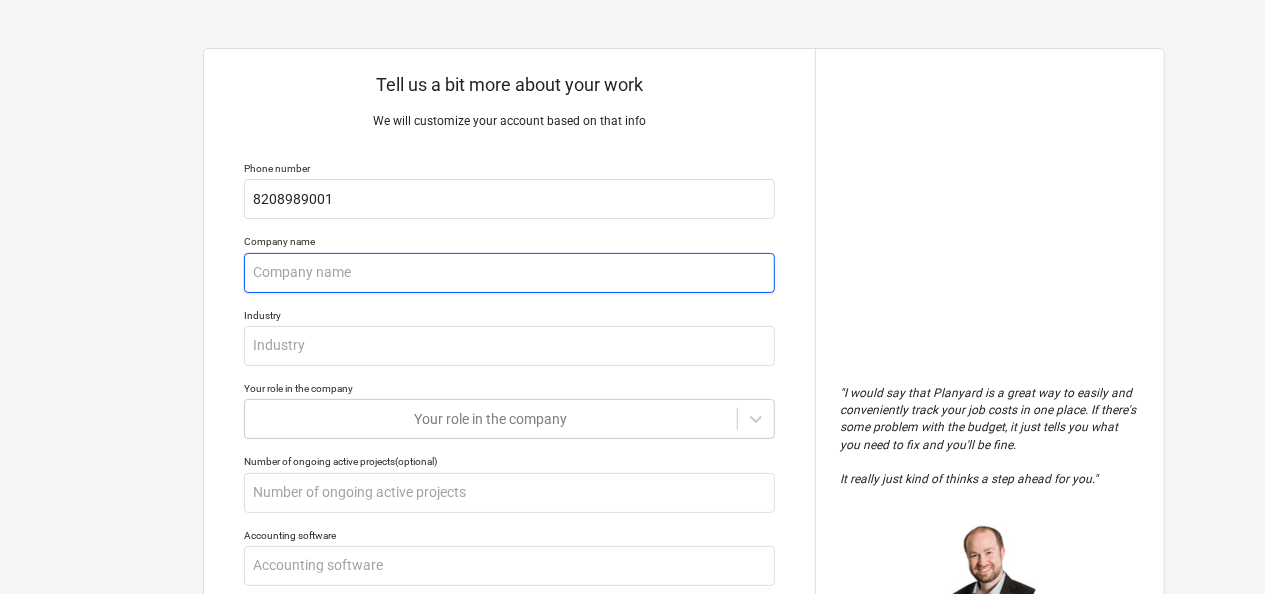 type on "x" 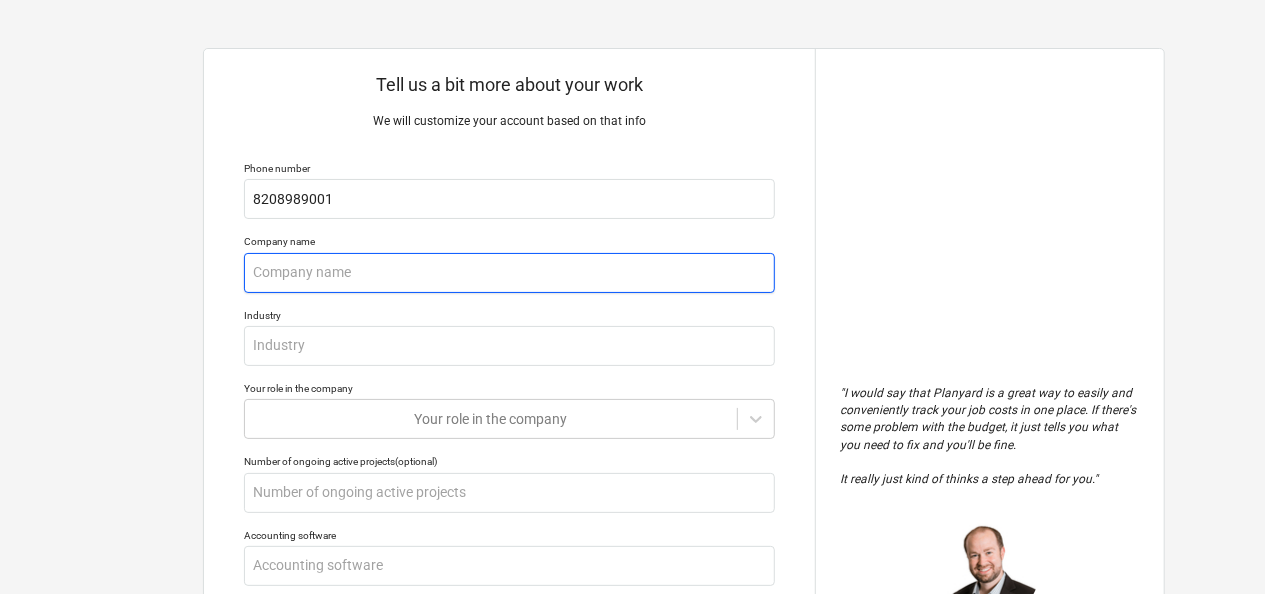 type on "P" 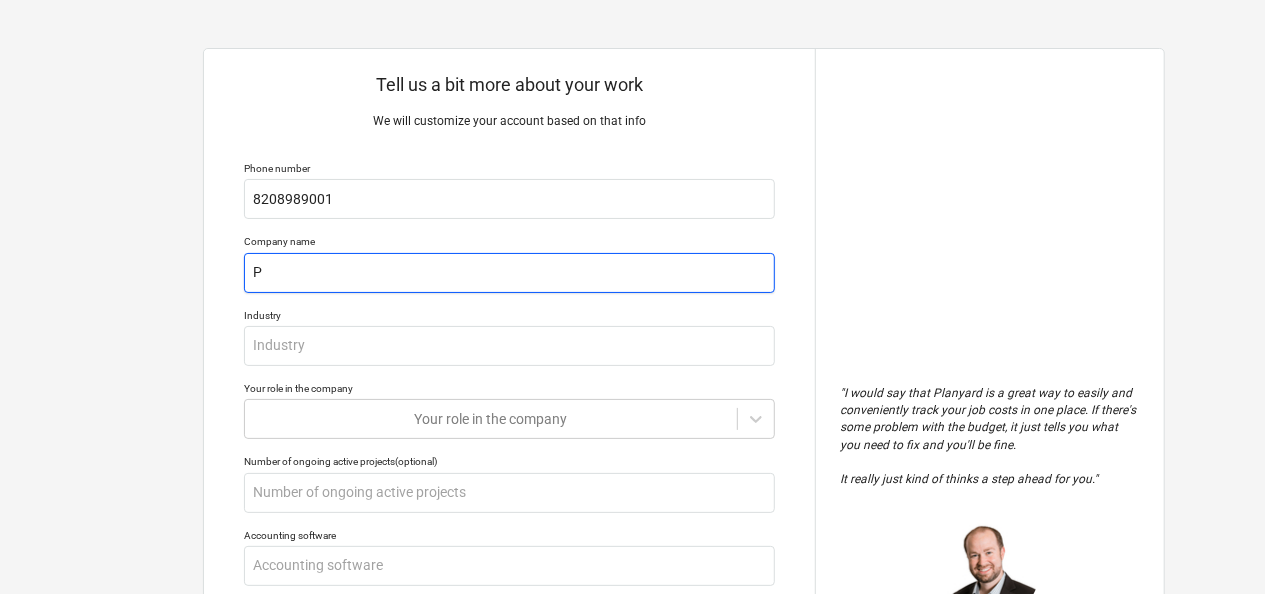 type on "x" 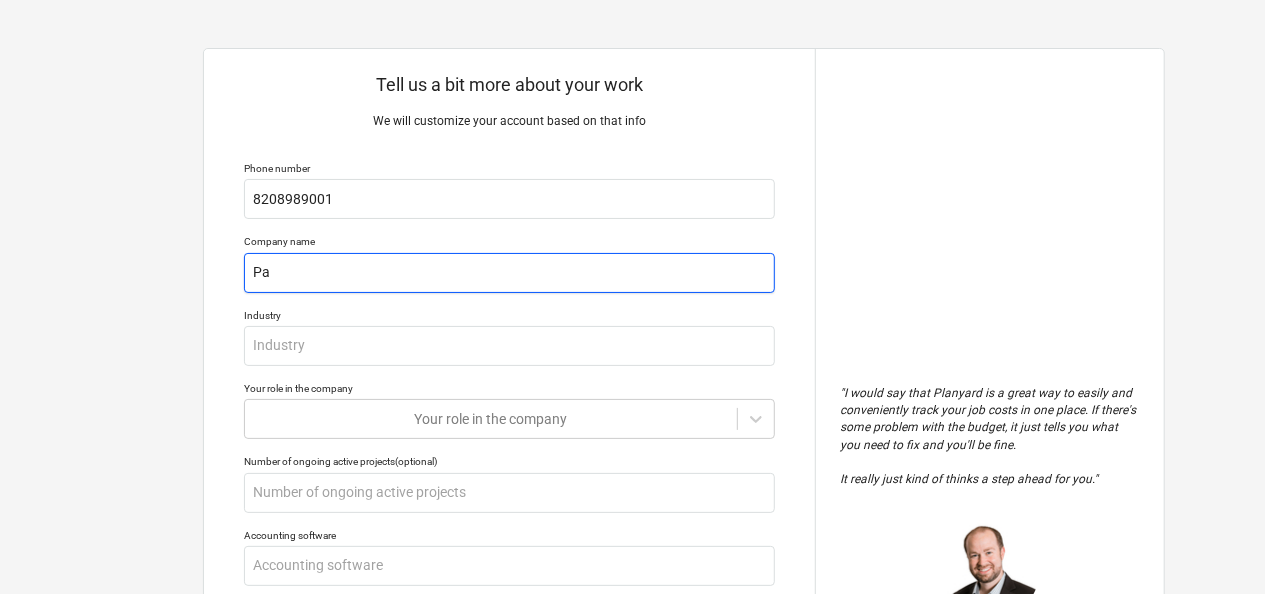 type on "x" 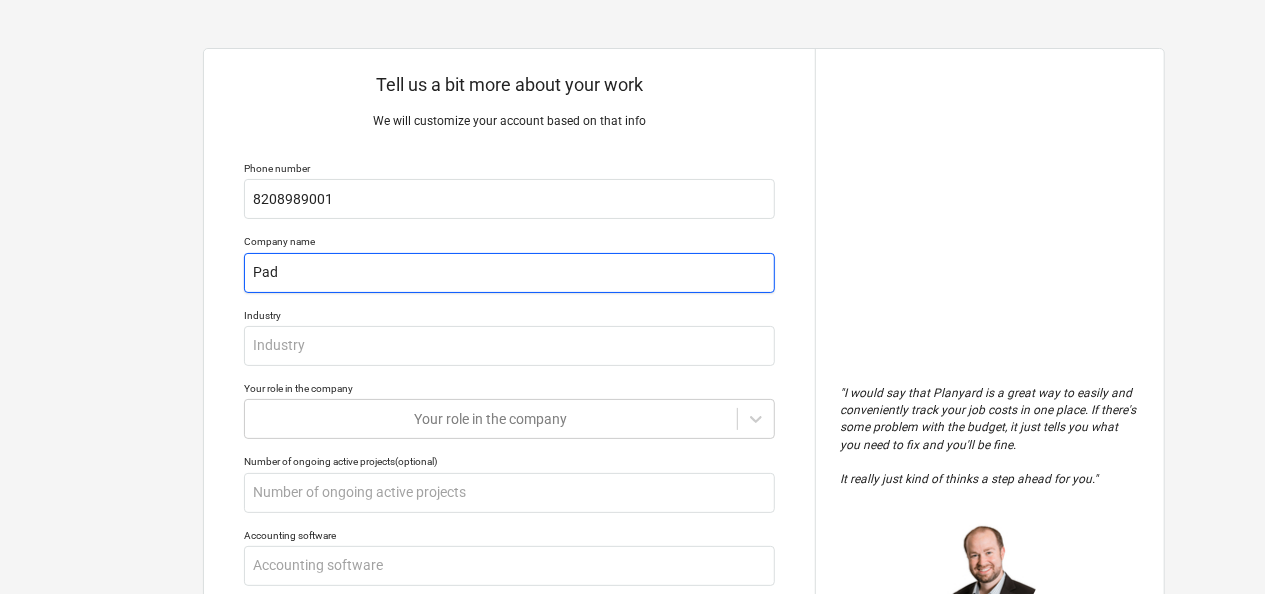 type on "x" 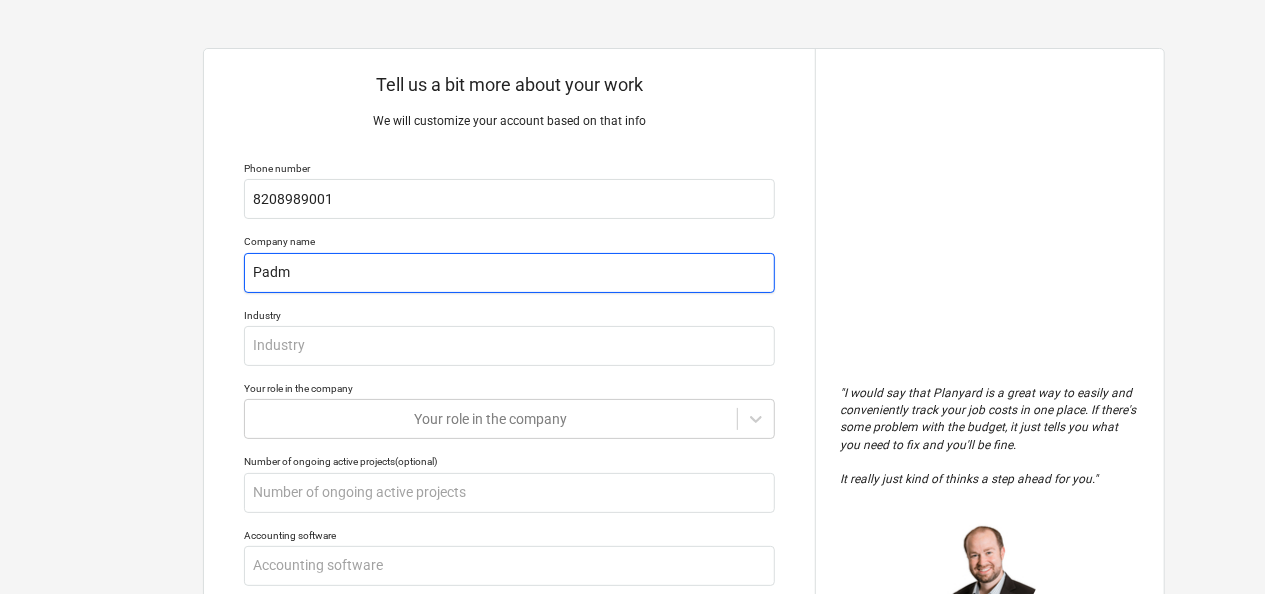 type on "x" 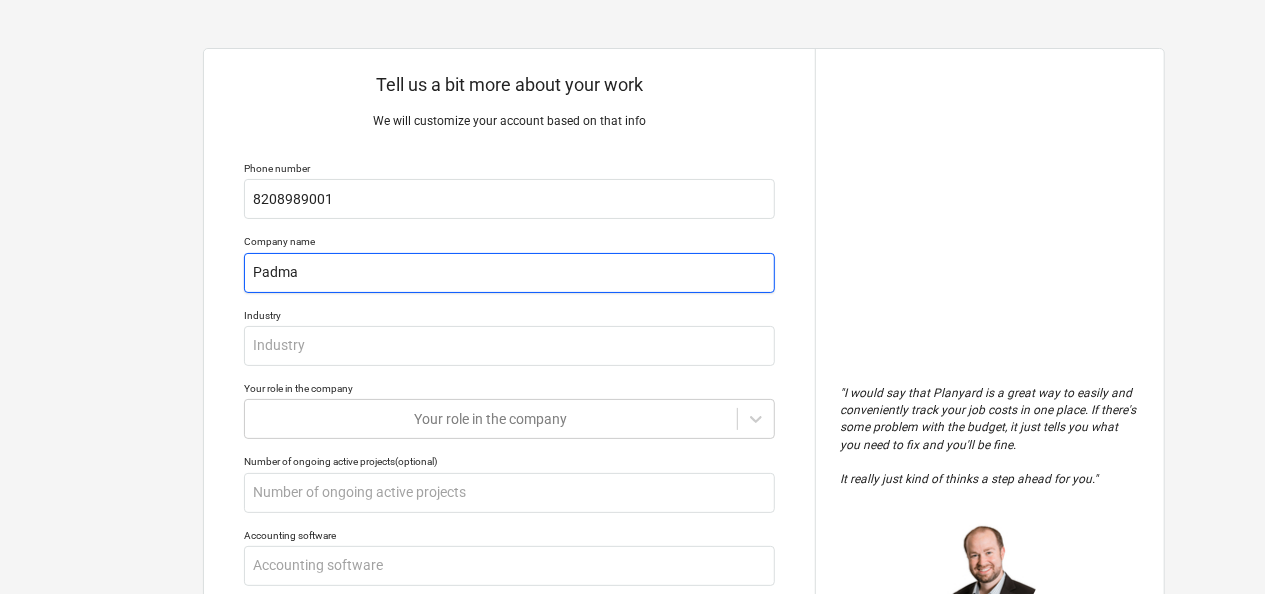 type on "x" 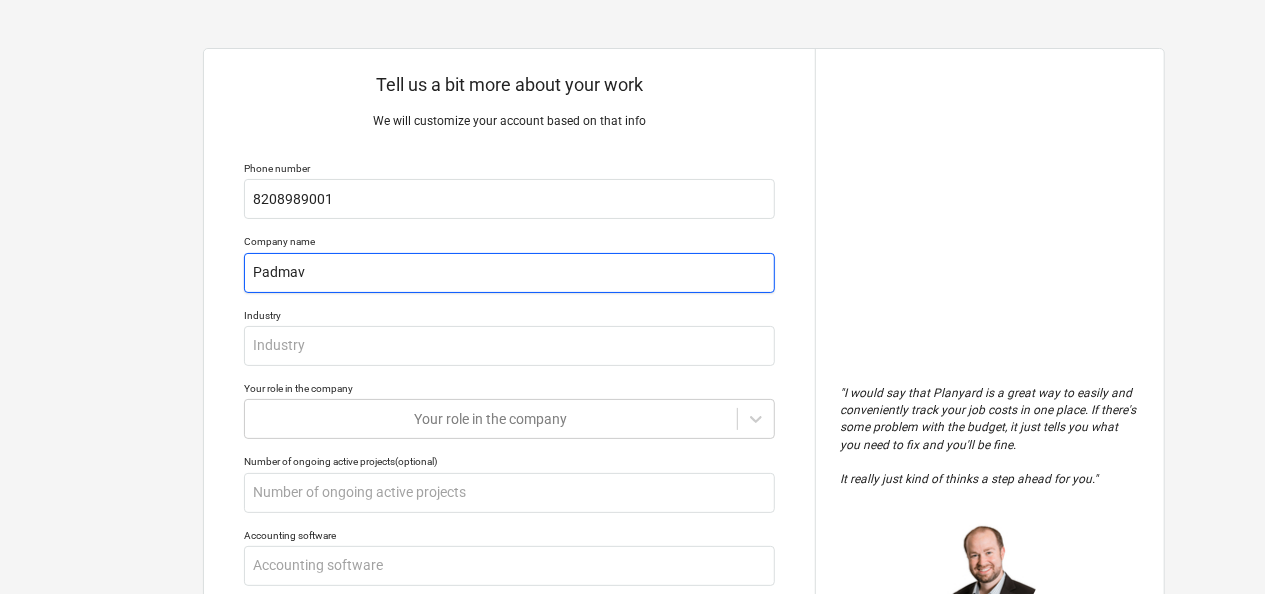 type on "x" 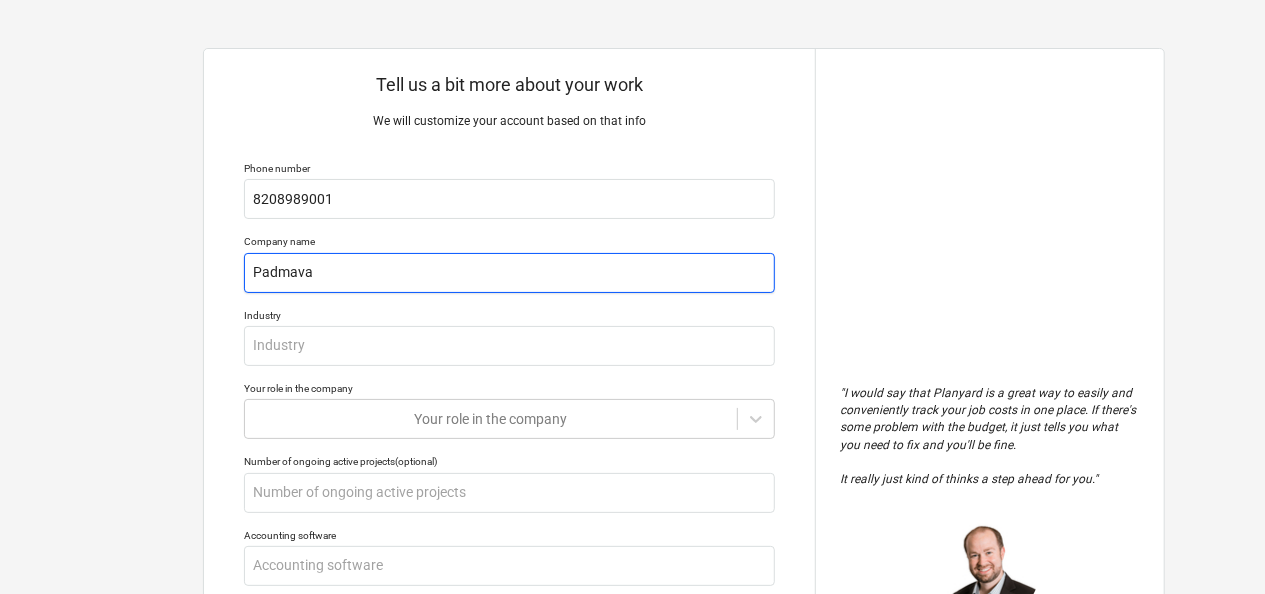 type on "x" 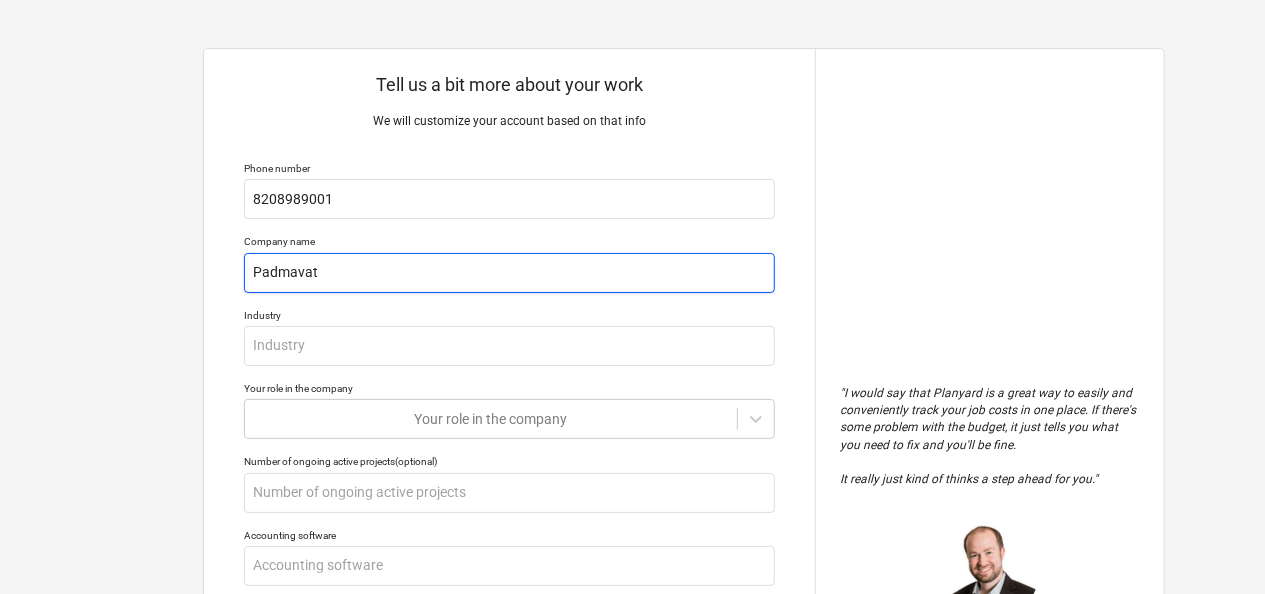 type on "x" 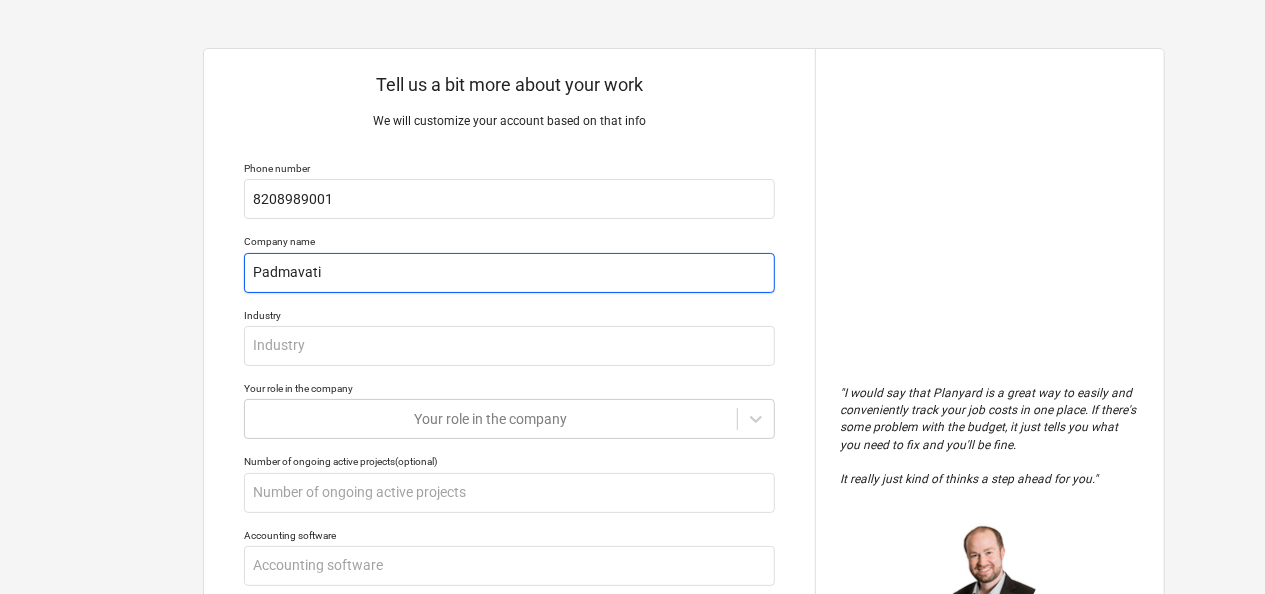 type on "x" 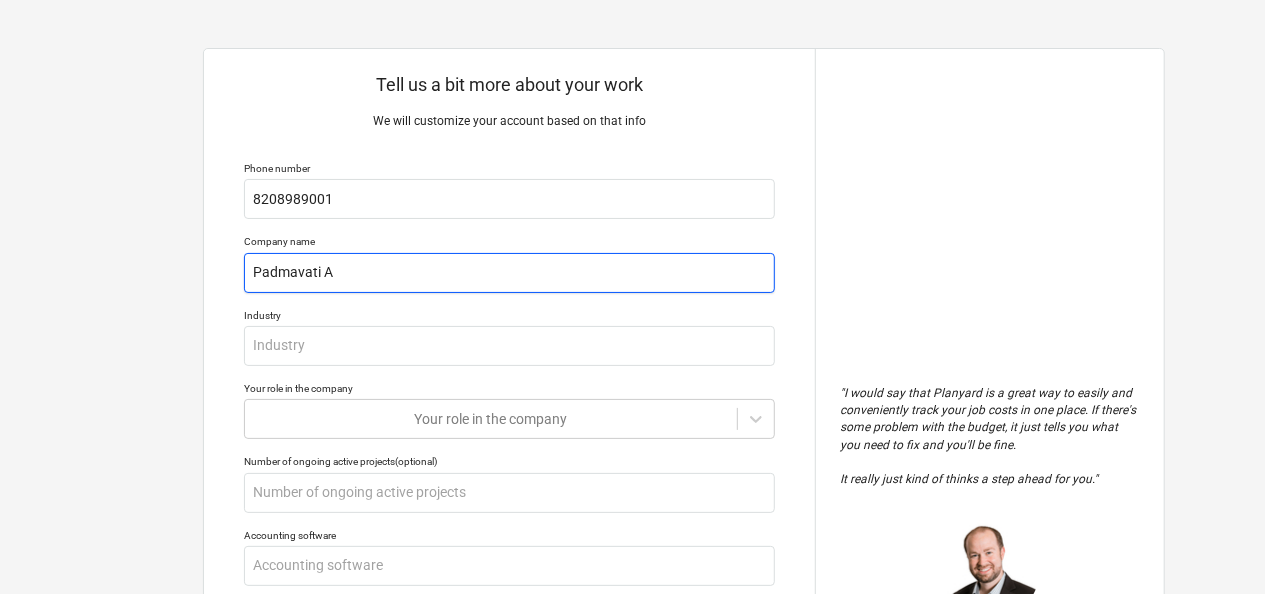 type on "x" 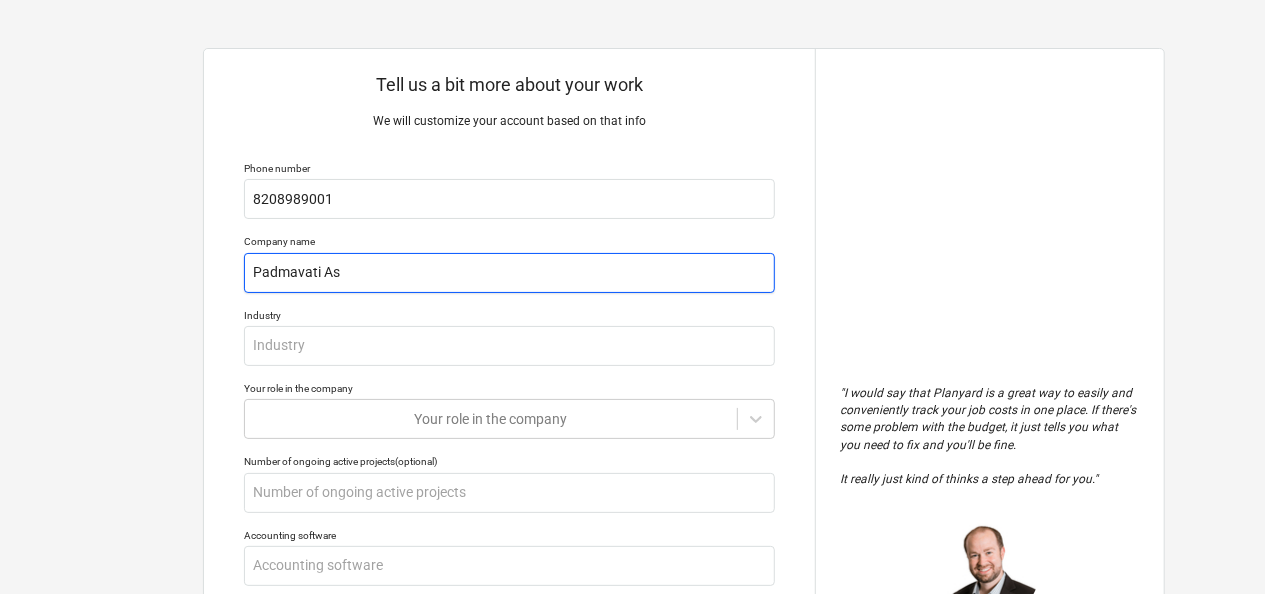 type on "x" 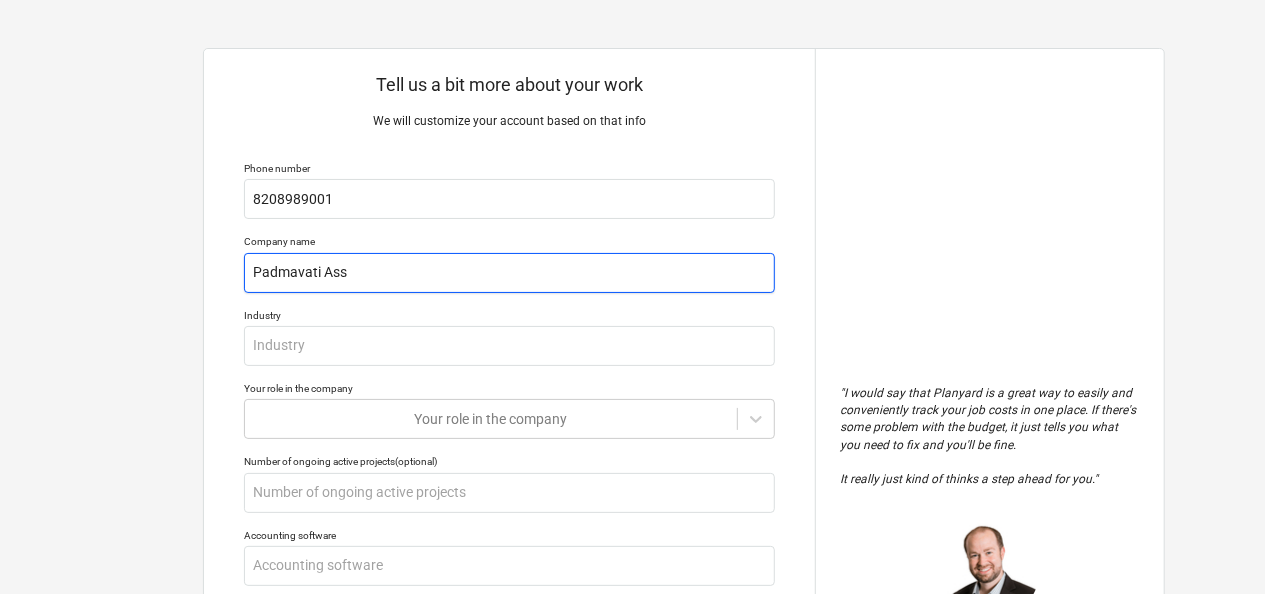 type on "x" 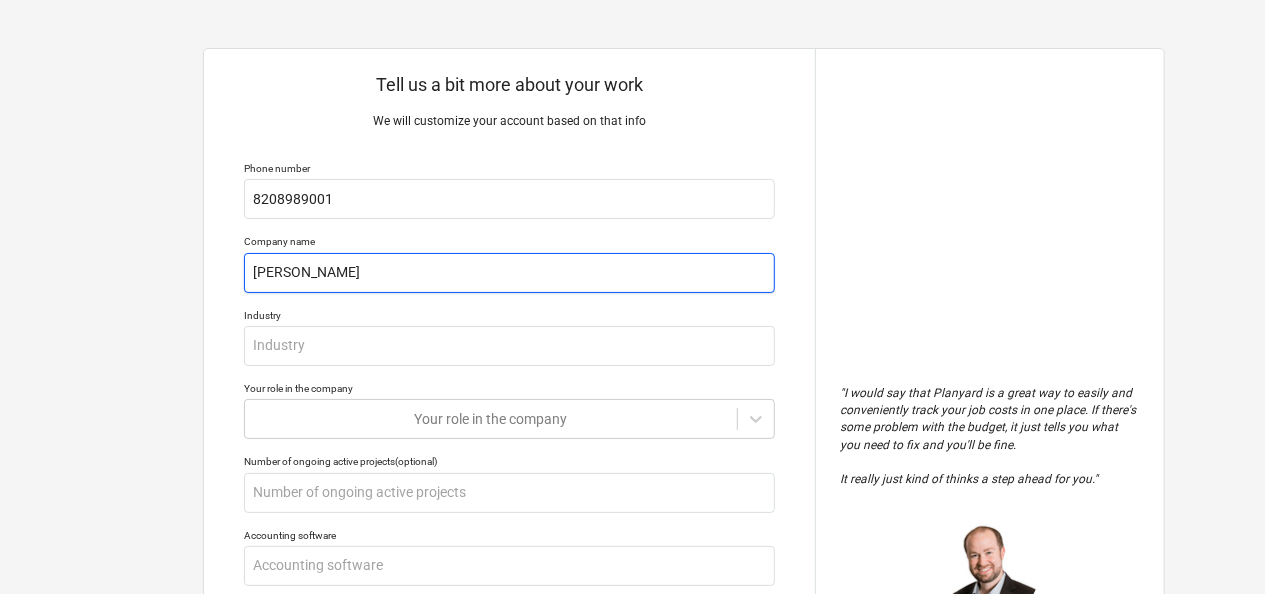 type on "x" 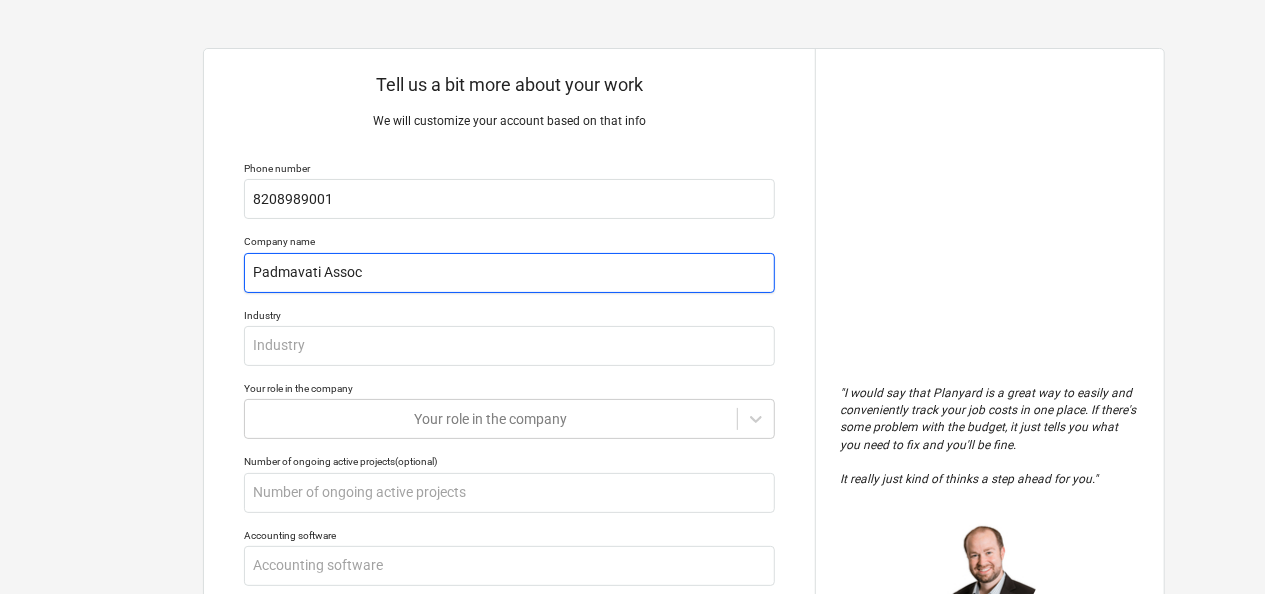 type on "x" 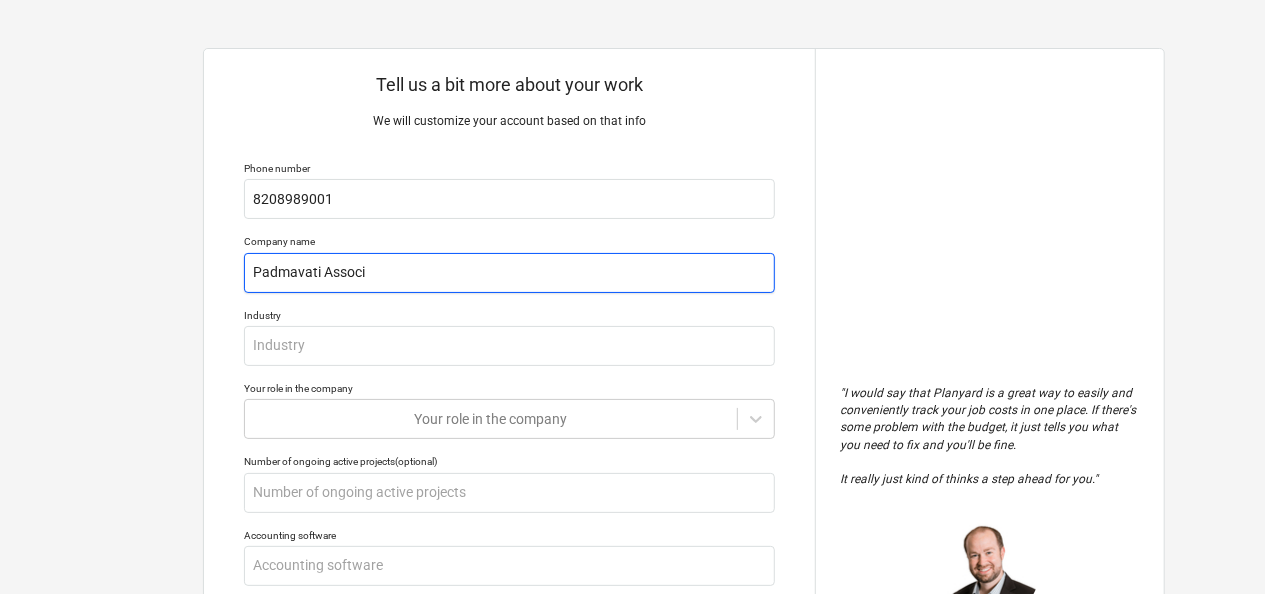 type on "x" 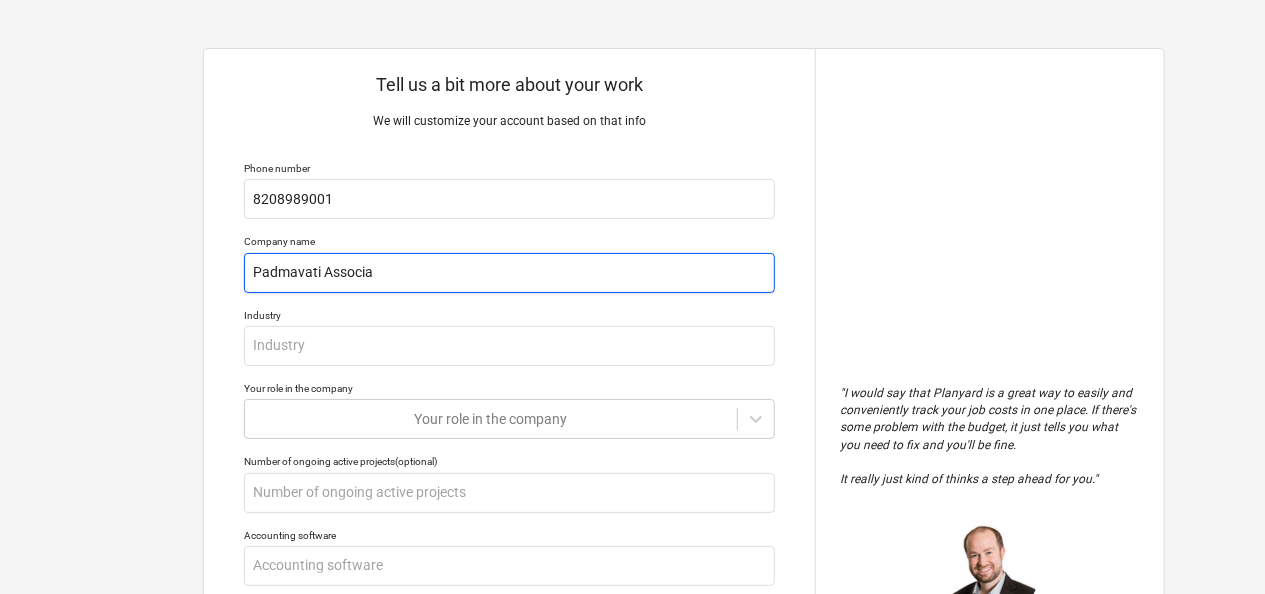 type on "x" 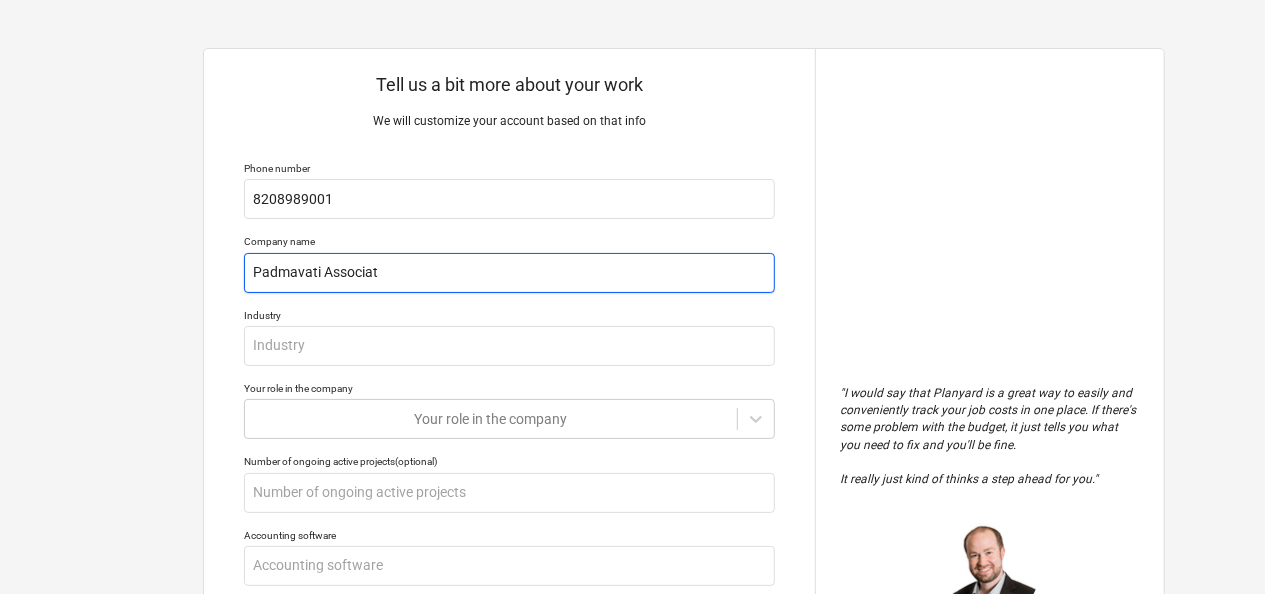 type on "Padmavati Associat" 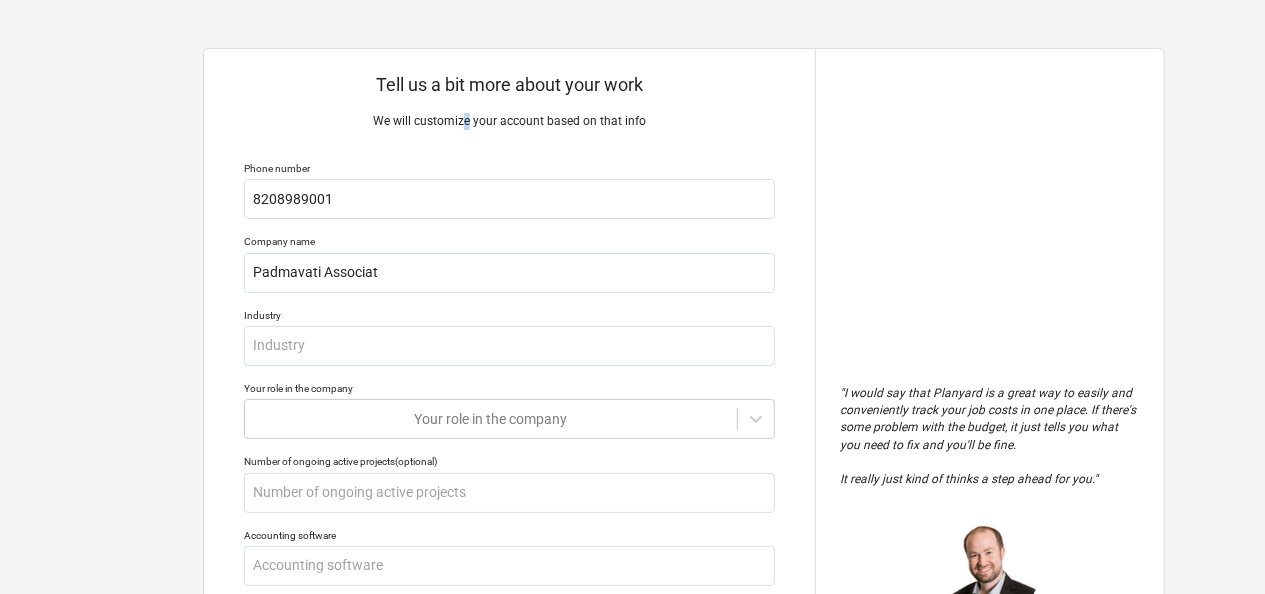 click on "We will customize your account based on that info" at bounding box center [509, 121] 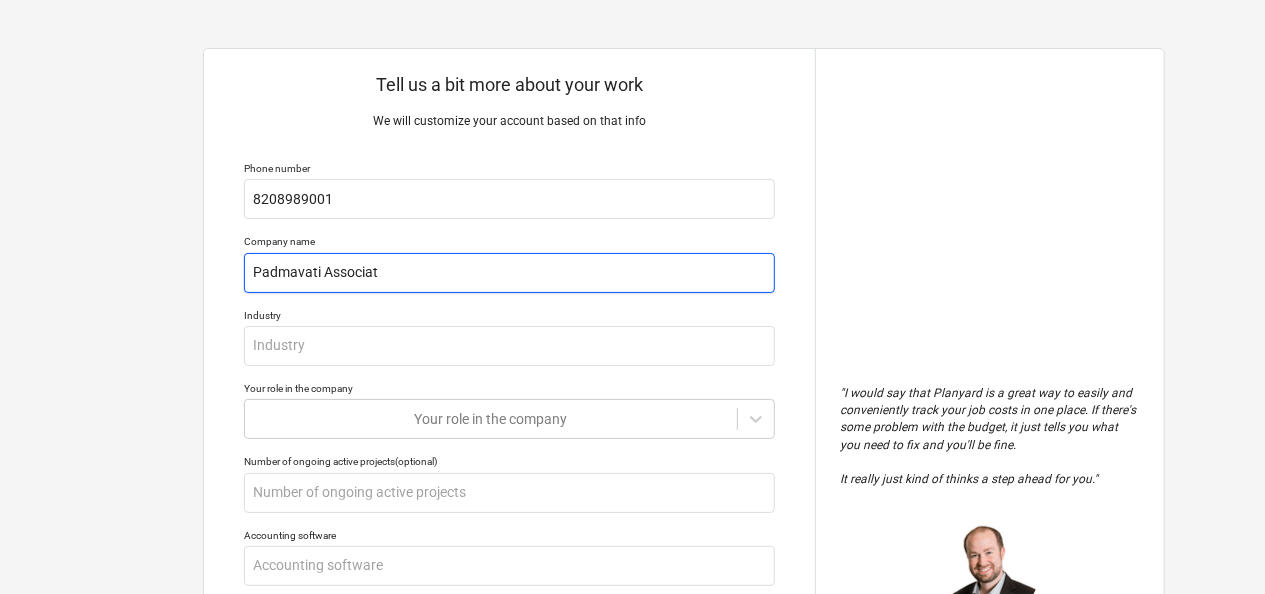 click on "Padmavati Associat" at bounding box center (509, 273) 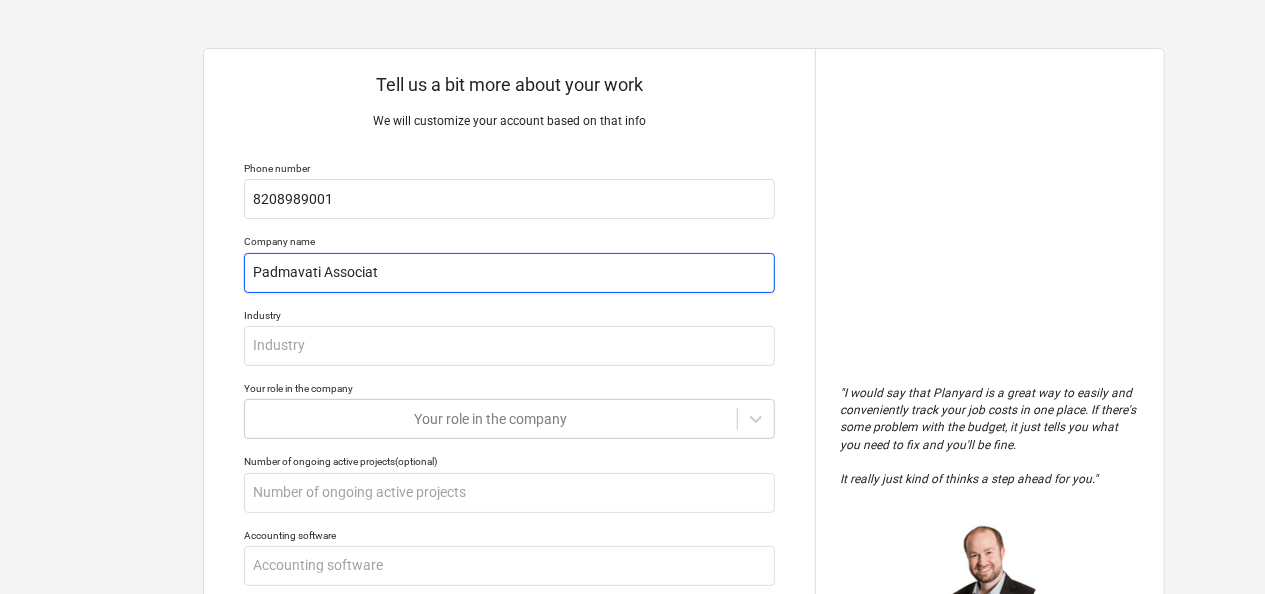 paste on "e" 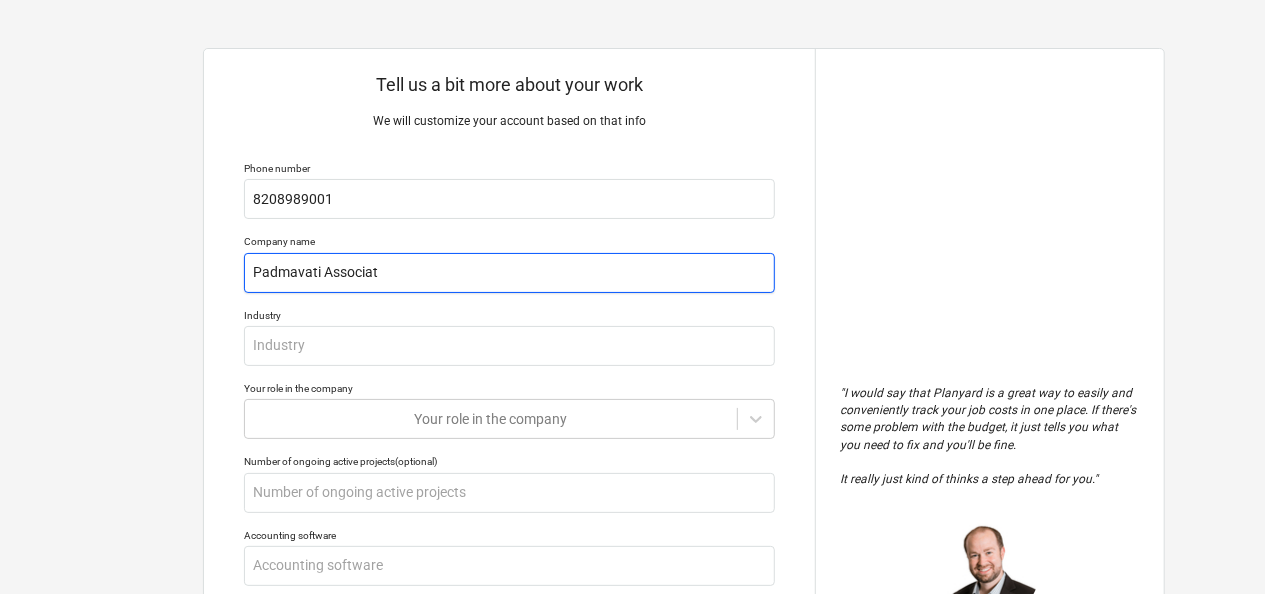 type on "x" 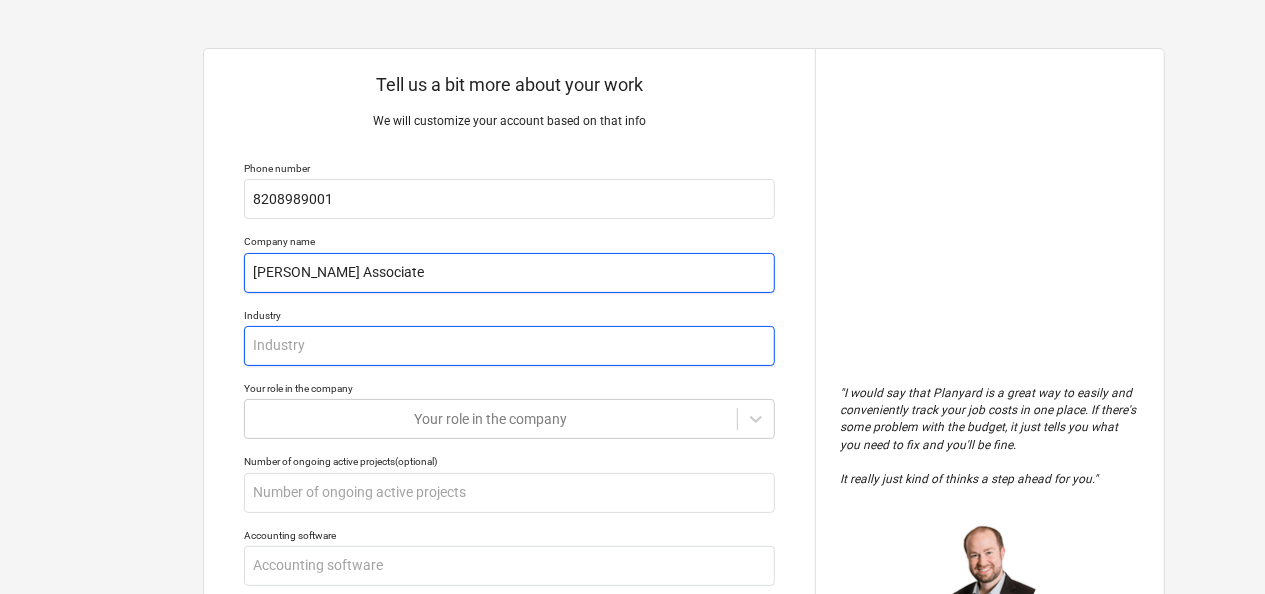 type on "Padmavati Associate" 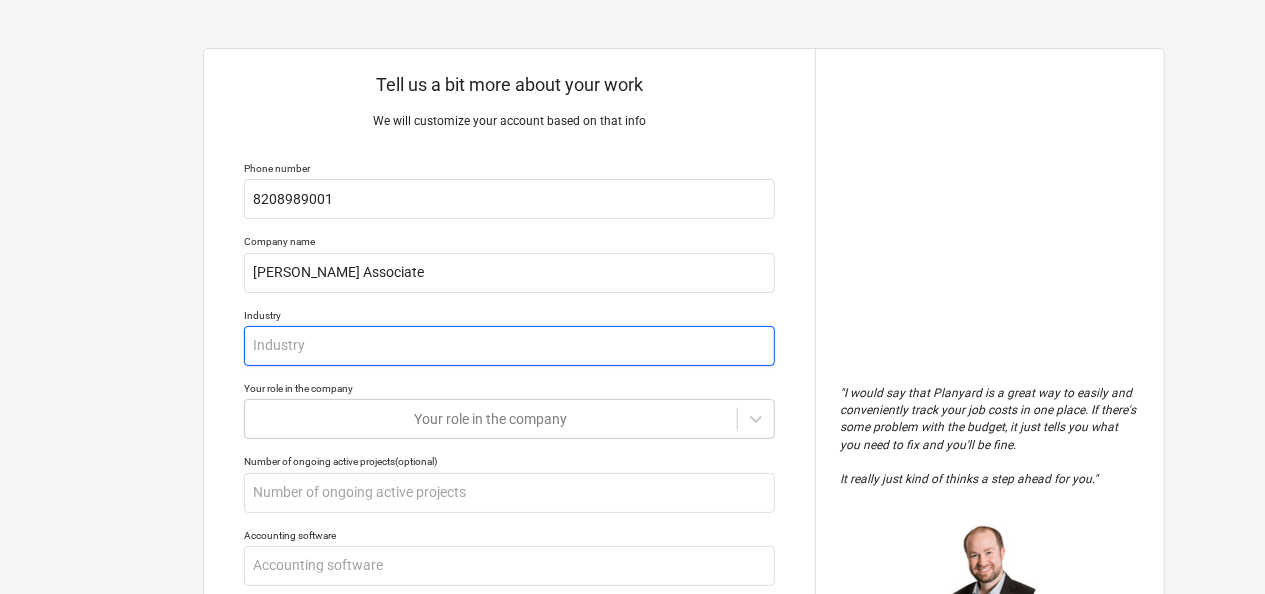 click at bounding box center (509, 346) 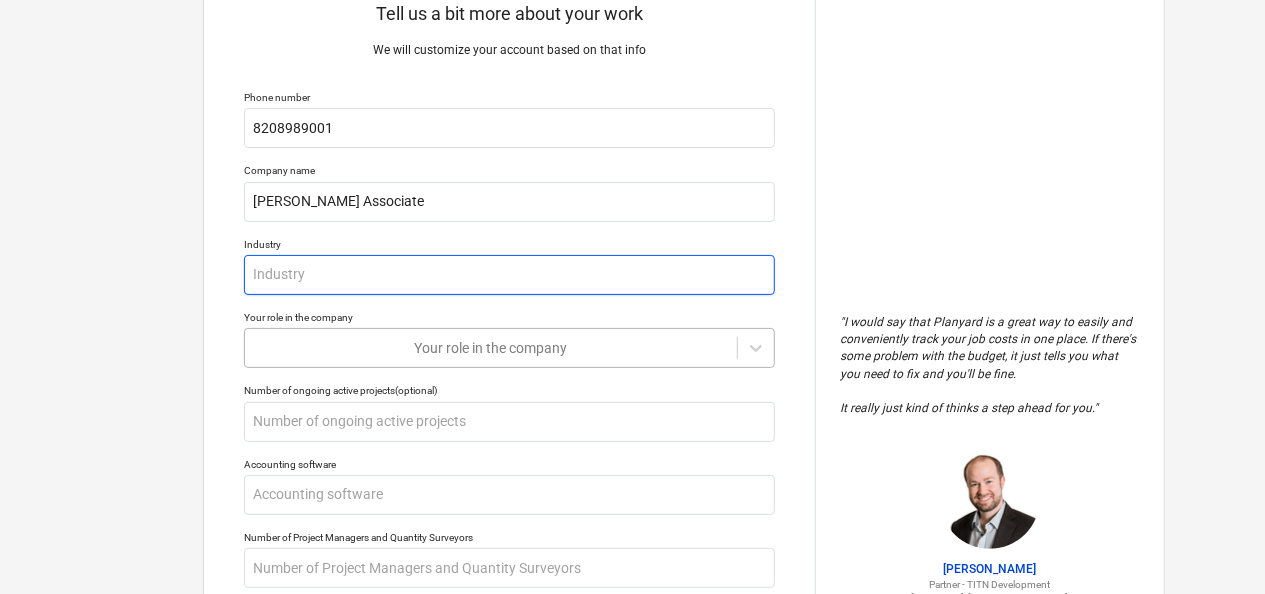 scroll, scrollTop: 100, scrollLeft: 0, axis: vertical 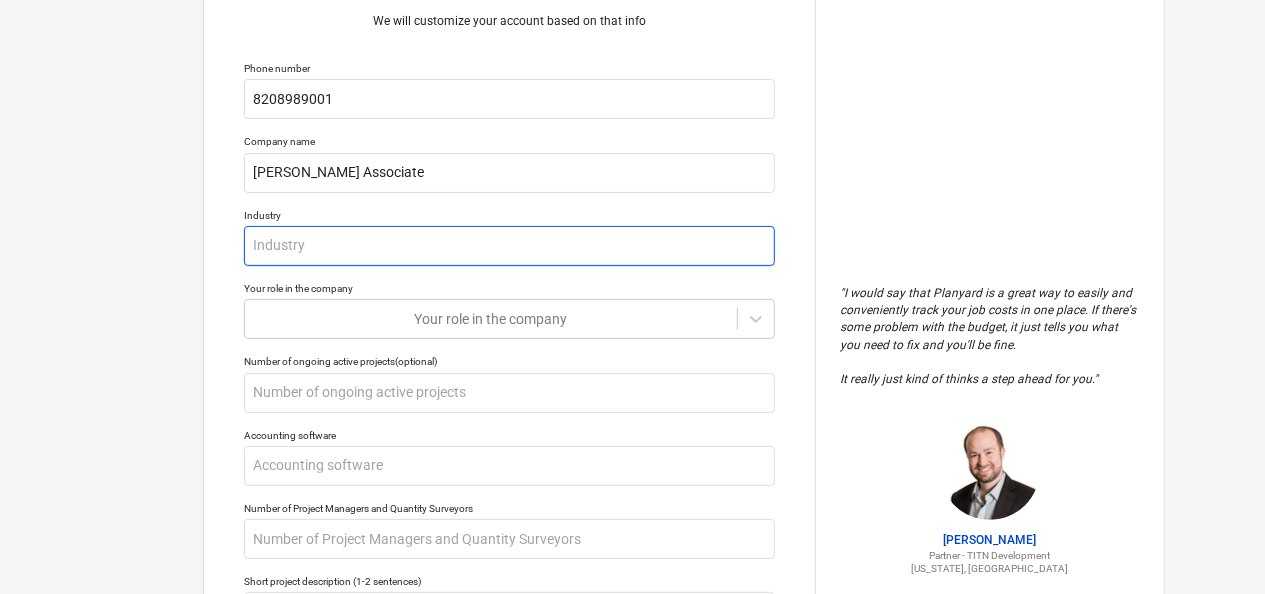 click at bounding box center (509, 246) 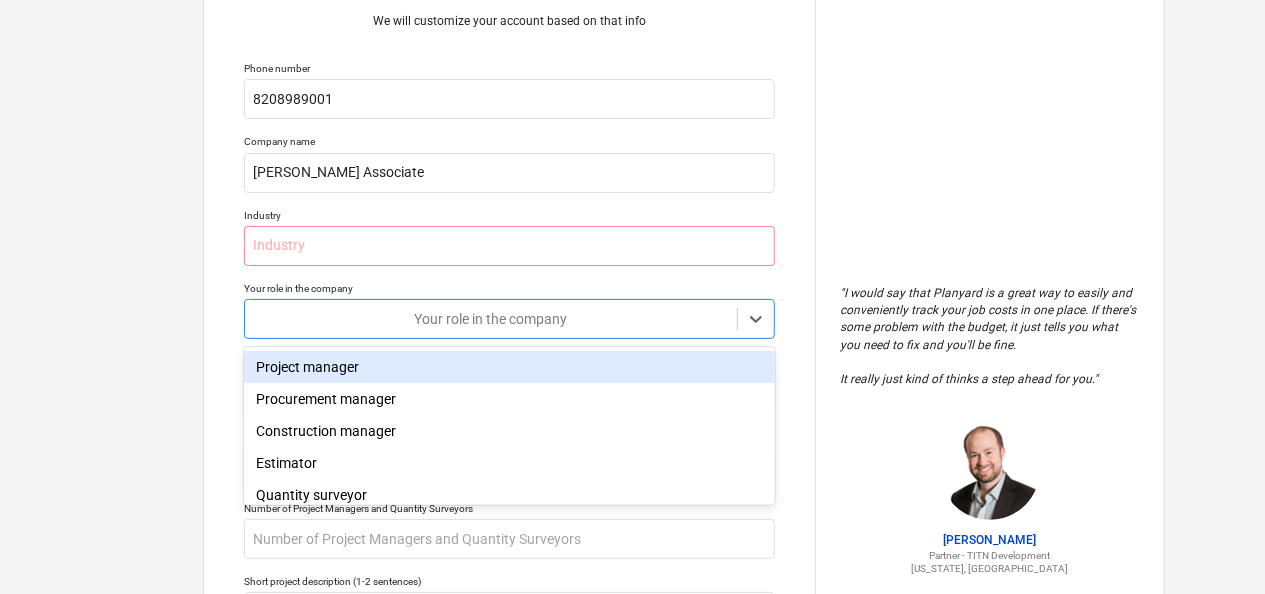 click on "Tell us a bit more about your work We will customize your account based on that info Phone number 8208989001 Company name Padmavati Associate Industry Your role in the company option Project manager focused, 1 of 11. 11 results available. Use Up and Down to choose options, press Enter to select the currently focused option, press Escape to exit the menu, press Tab to select the option and exit the menu. Your role in the company Number of ongoing active projects  (optional) Accounting software Number of Project Managers and Quantity Surveyors Short project description (1-2 sentences) Why do you need a new tool? Submit " I would say that Planyard is a great way to easily and conveniently track your job costs in one place. If there's some problem with the budget, it just tells you what you need to fix and you'll be fine.
It really just kind of thinks a step ahead for you. " Jordan Cohen Partner - TITN Development Florida, USA
x Project manager Procurement manager Construction manager Other" at bounding box center (632, 206) 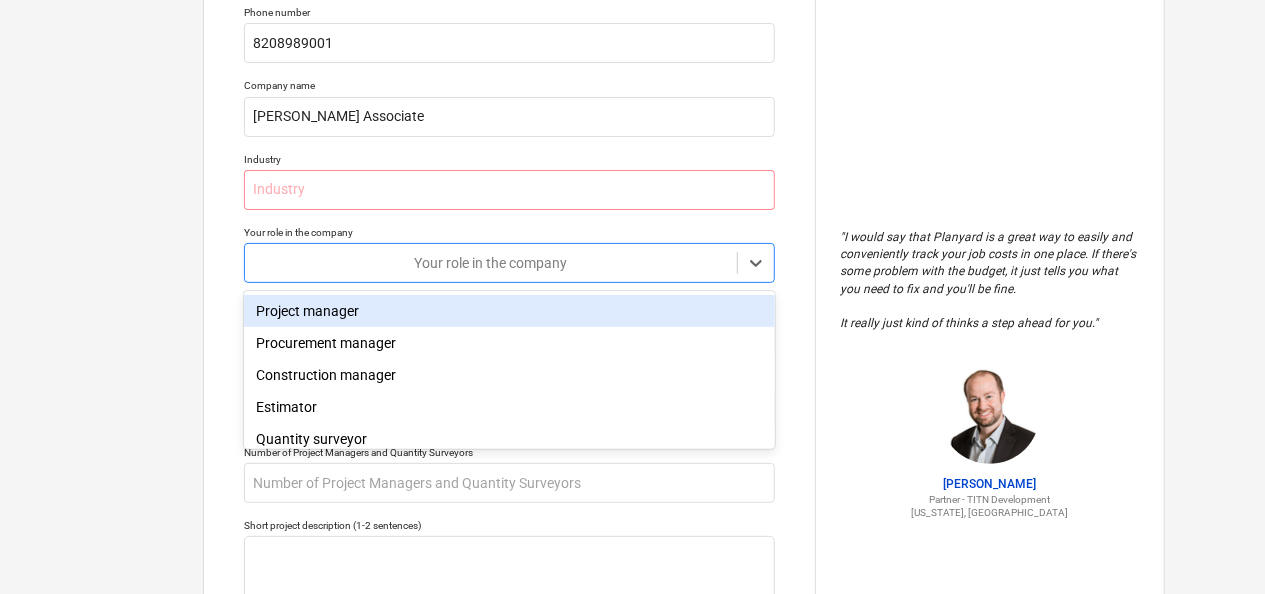 scroll, scrollTop: 160, scrollLeft: 0, axis: vertical 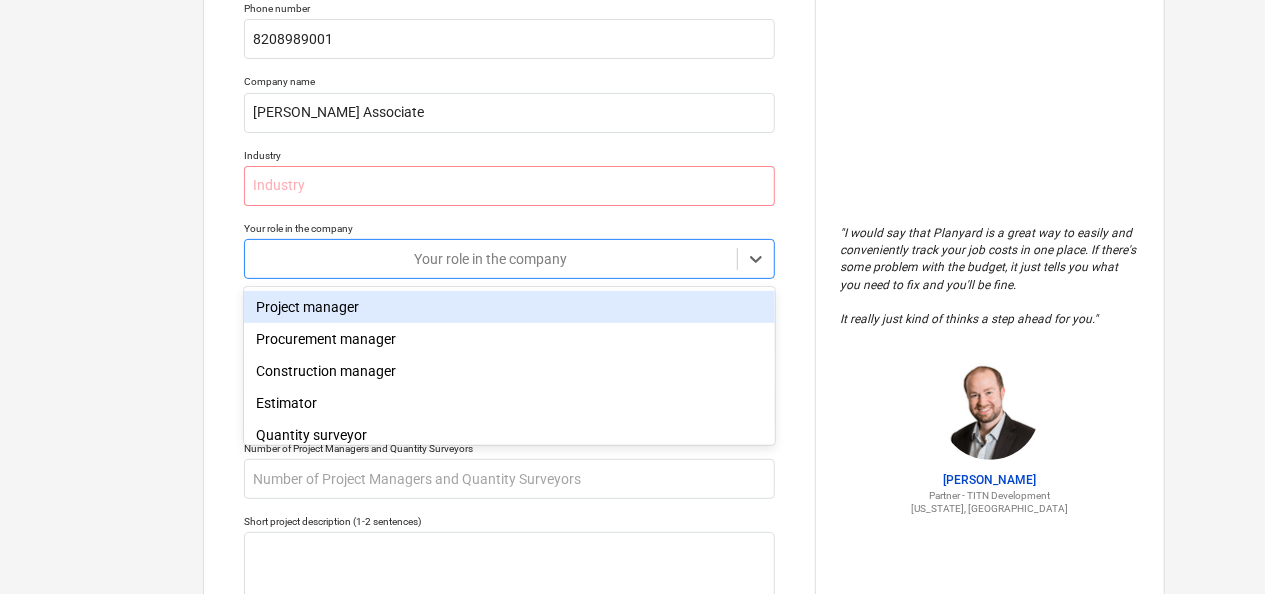 click on "Your role in the company" at bounding box center [509, 259] 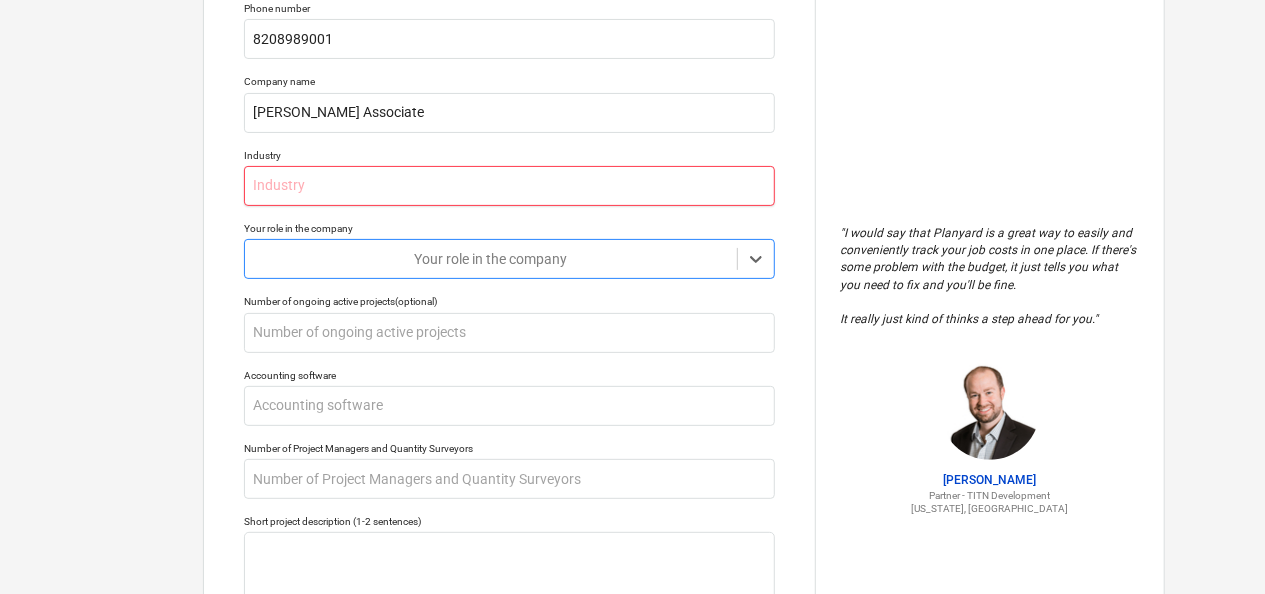 click at bounding box center (509, 186) 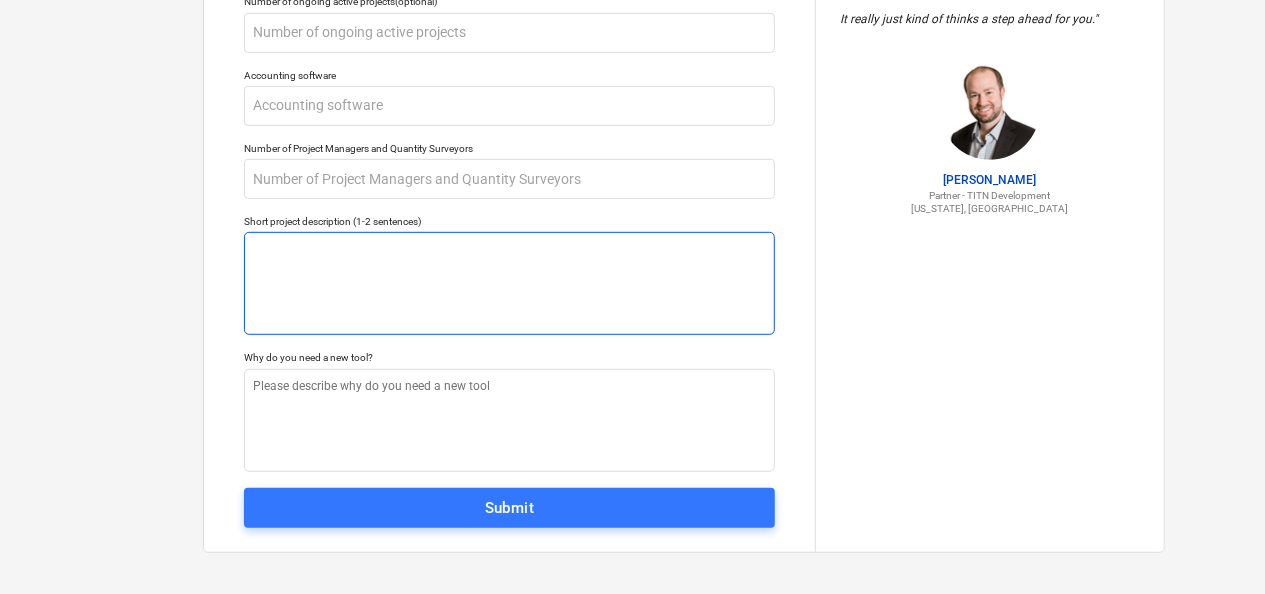 scroll, scrollTop: 0, scrollLeft: 0, axis: both 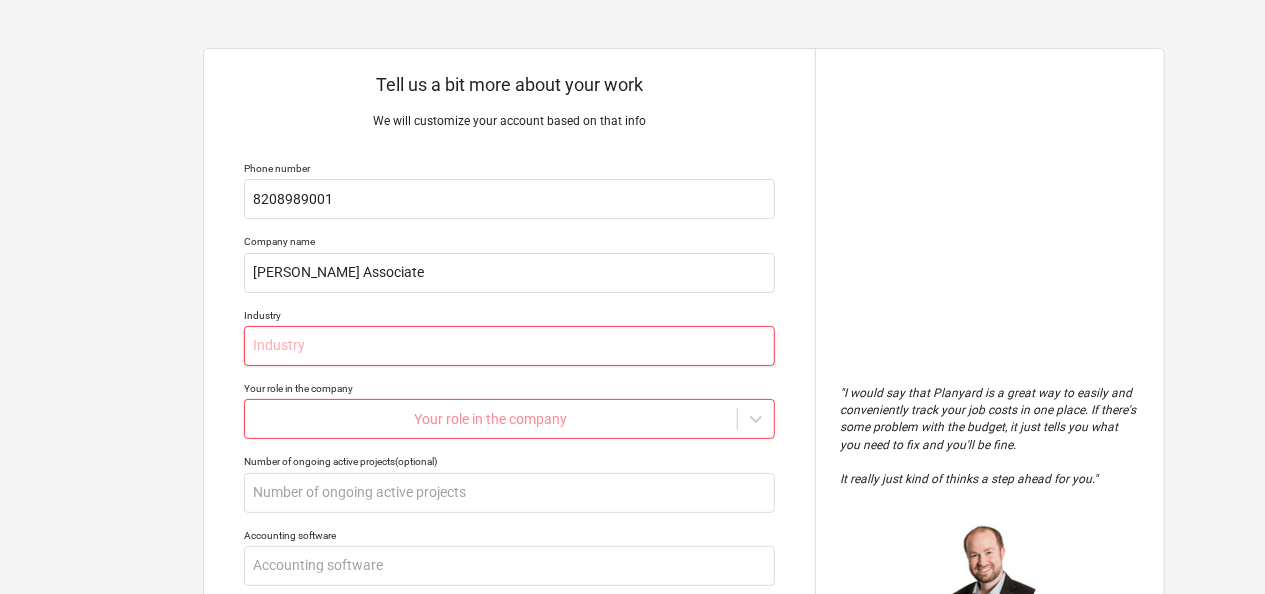type on "x" 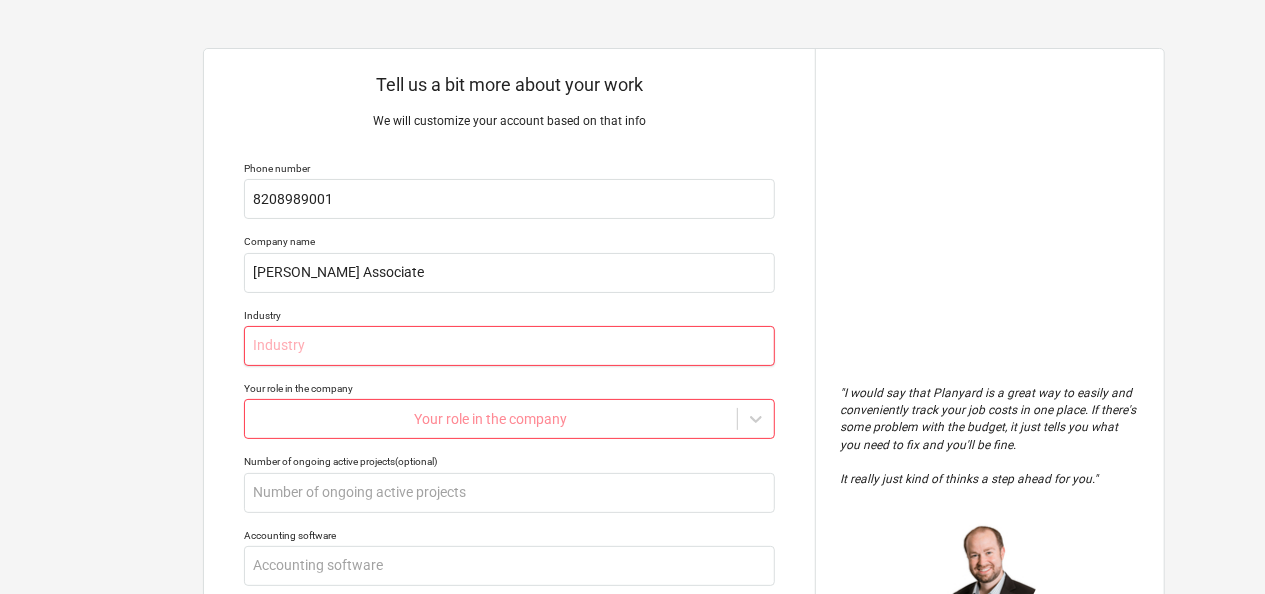 type on "C" 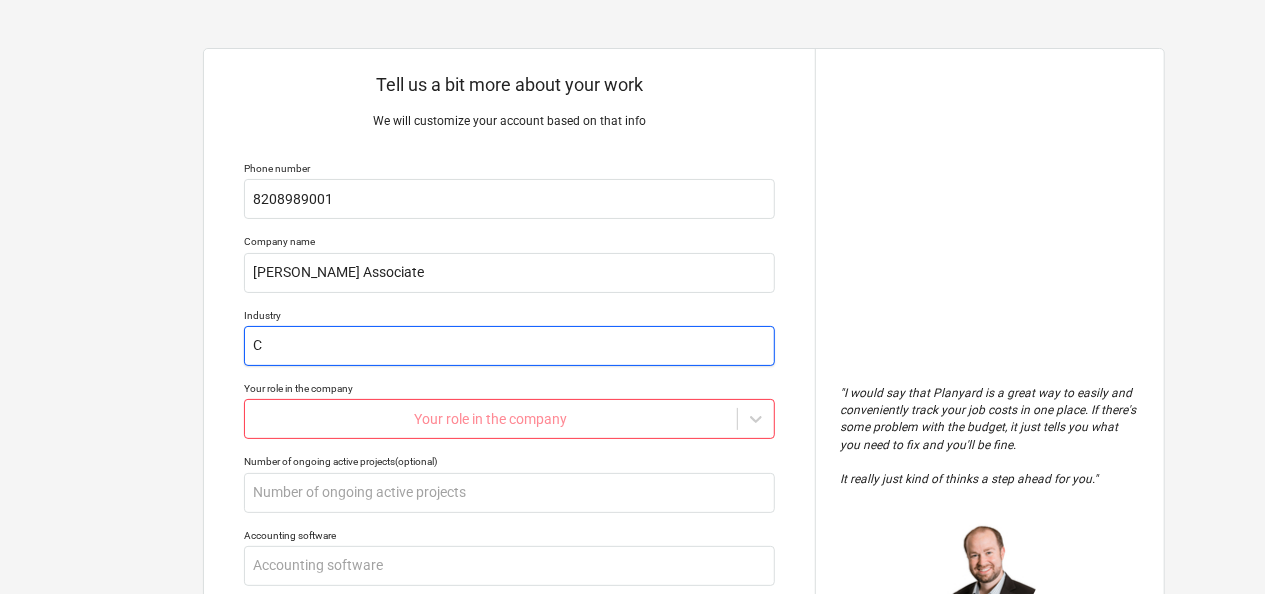 type on "x" 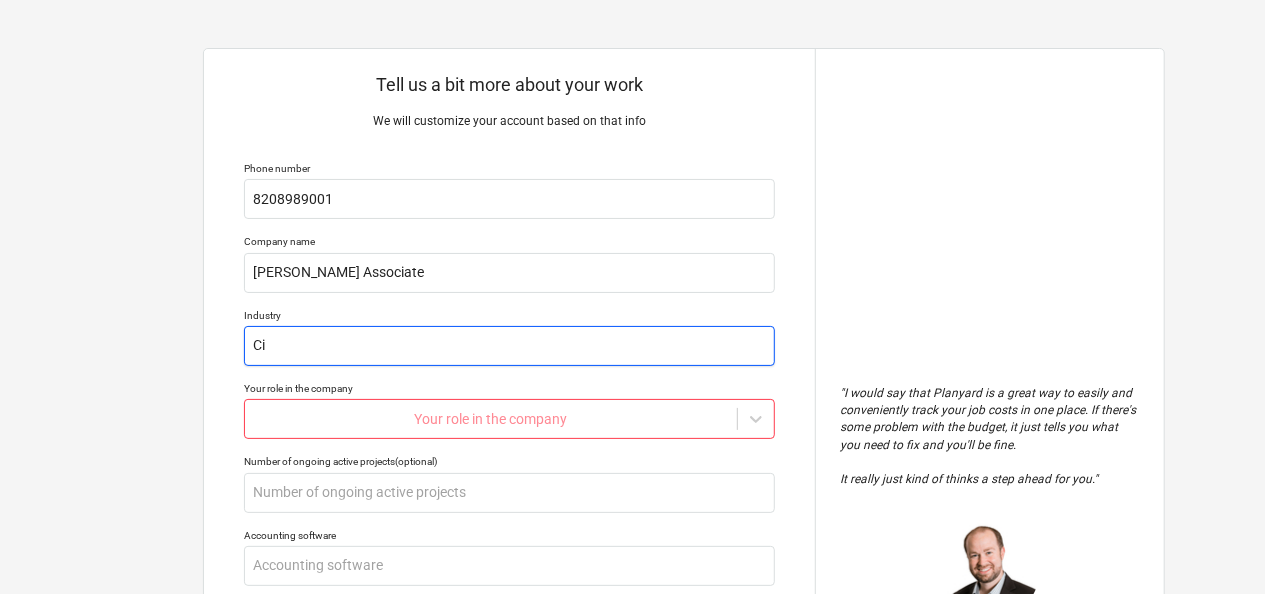 type on "x" 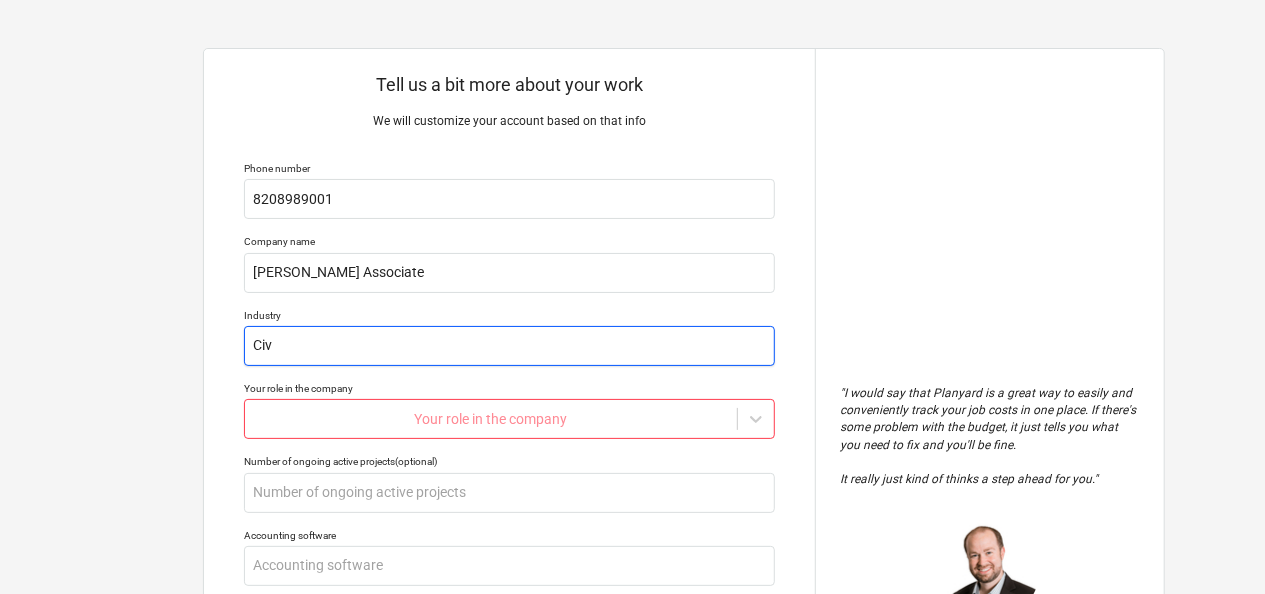 type on "x" 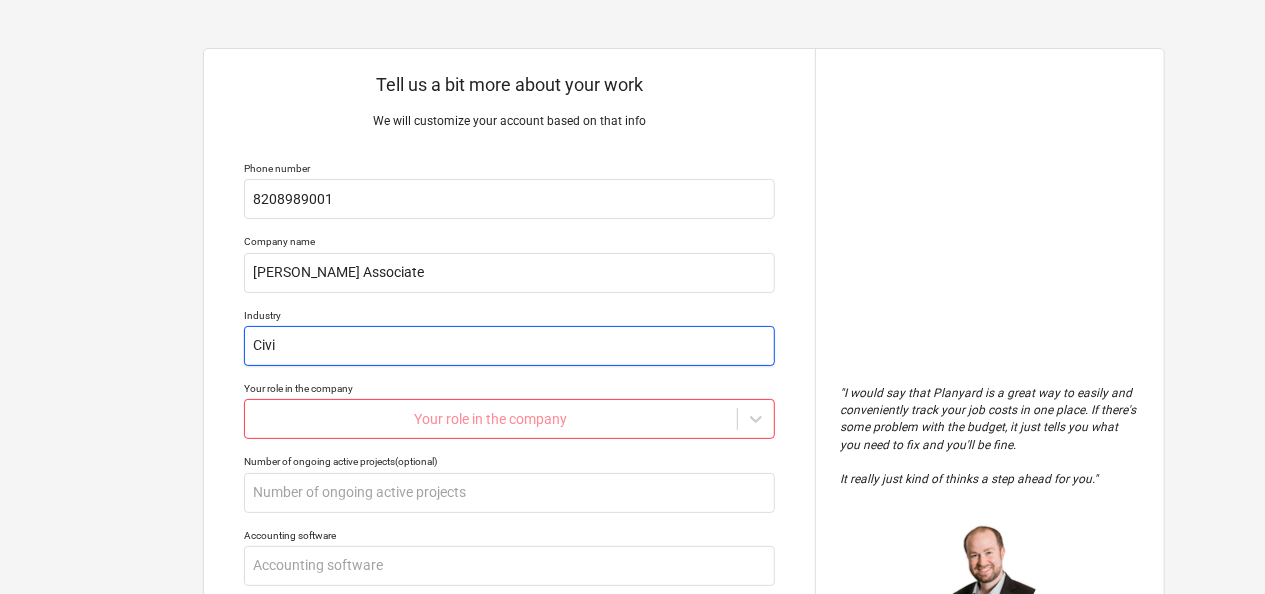 type on "x" 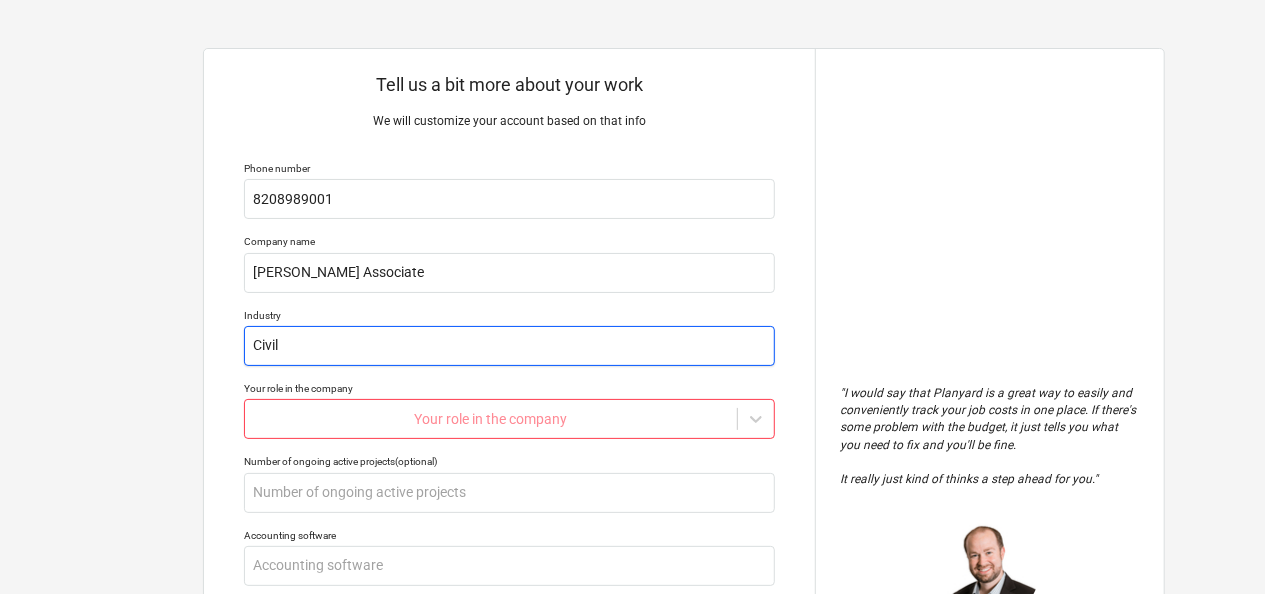 type on "x" 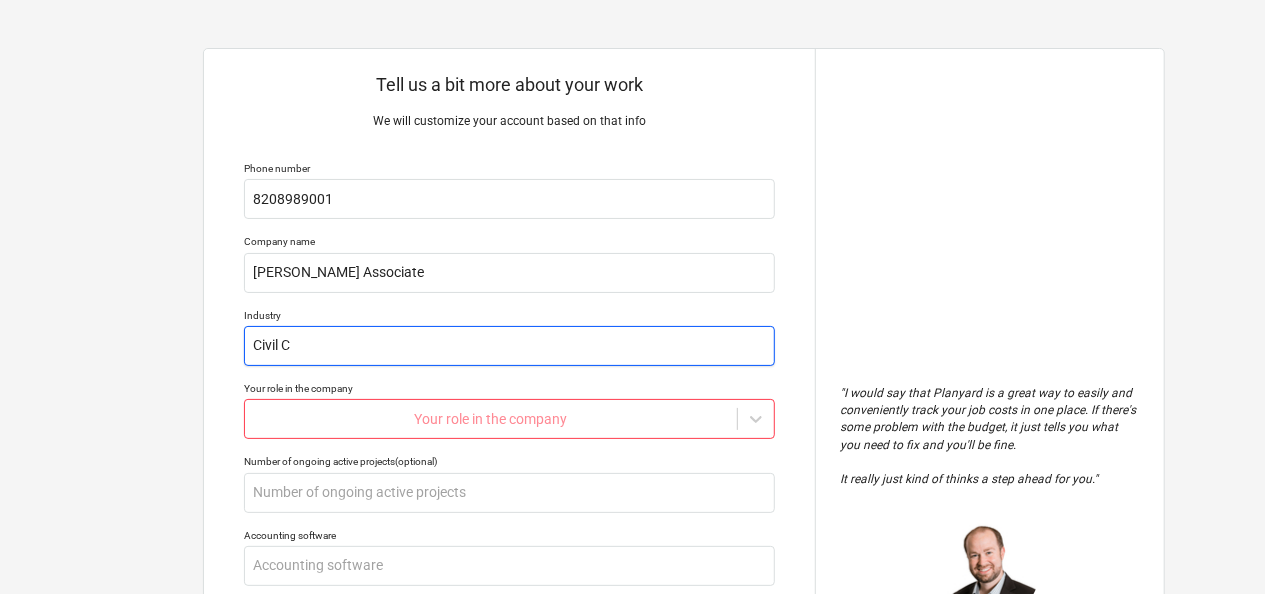 type on "x" 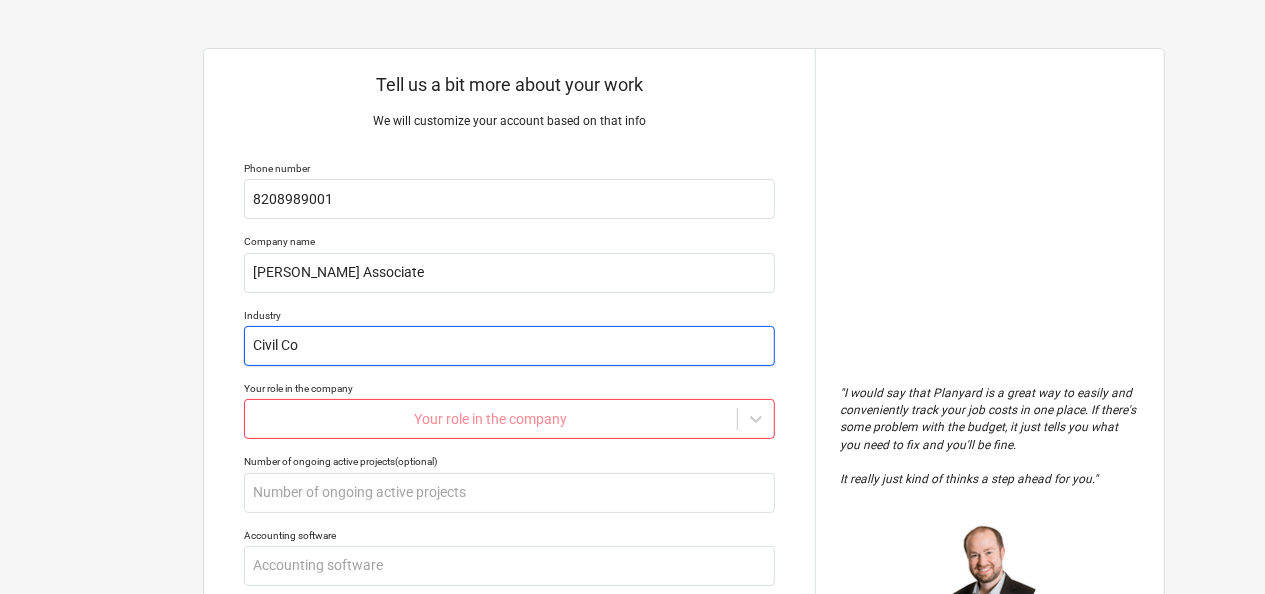 type on "x" 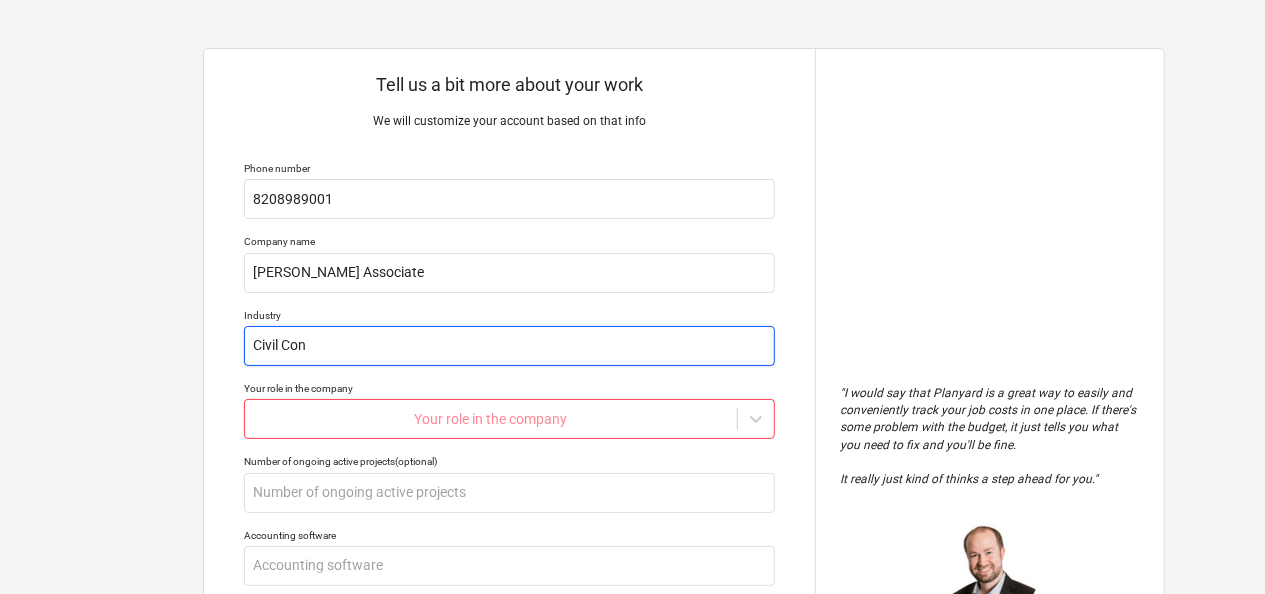 type on "x" 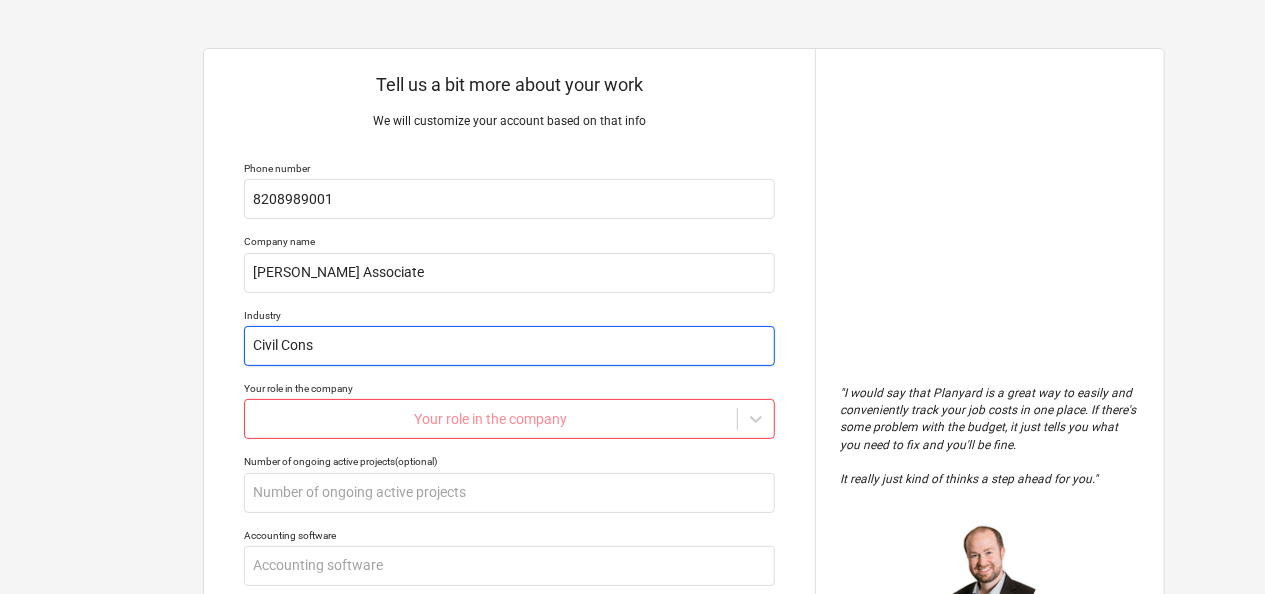 type on "x" 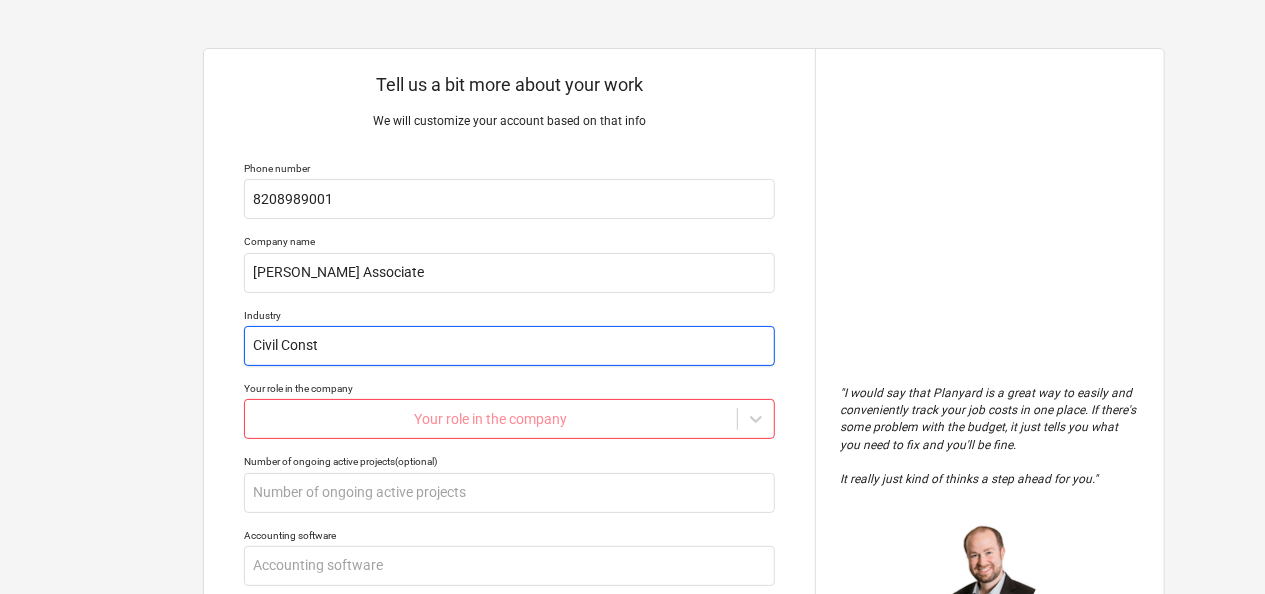 type on "x" 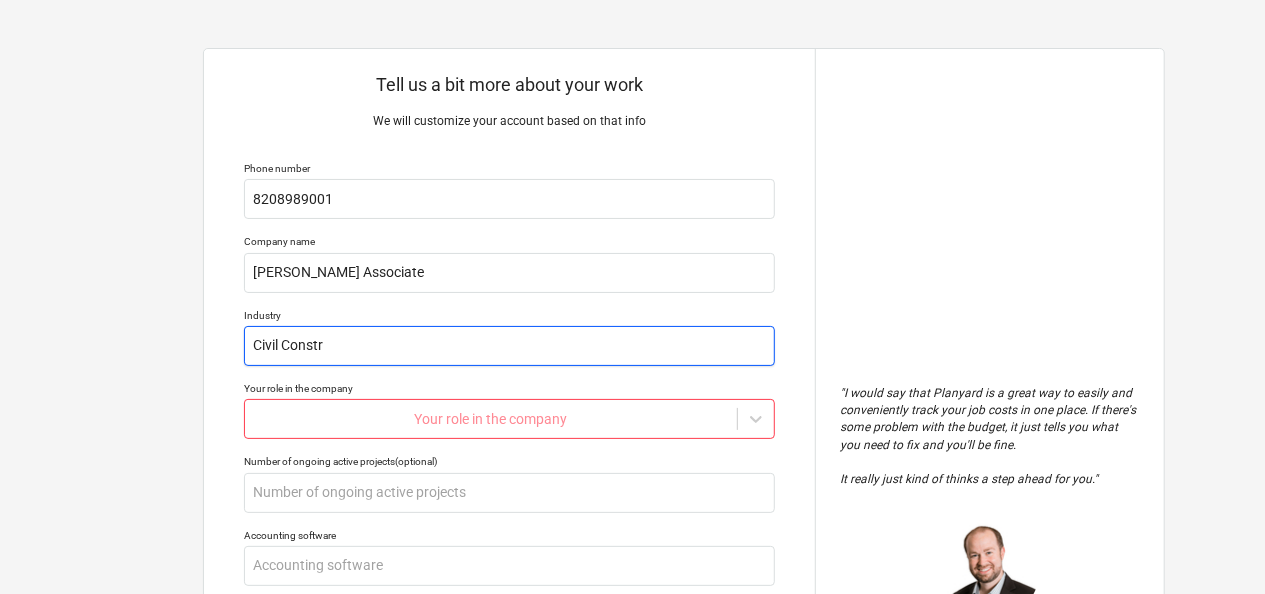 type on "x" 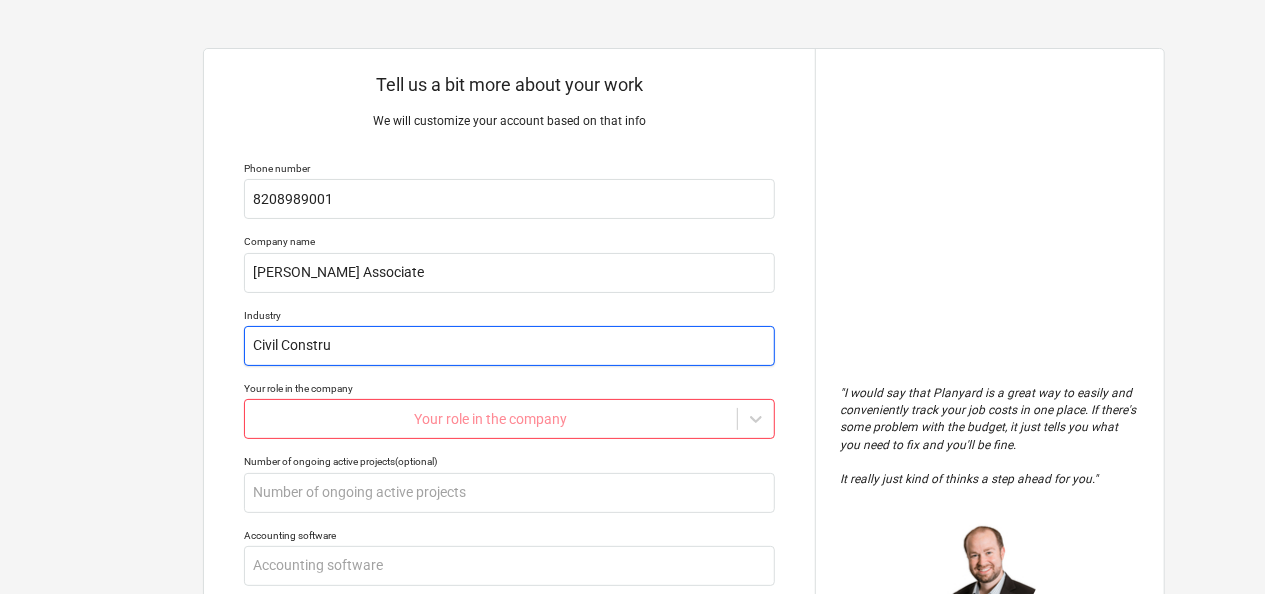 type on "x" 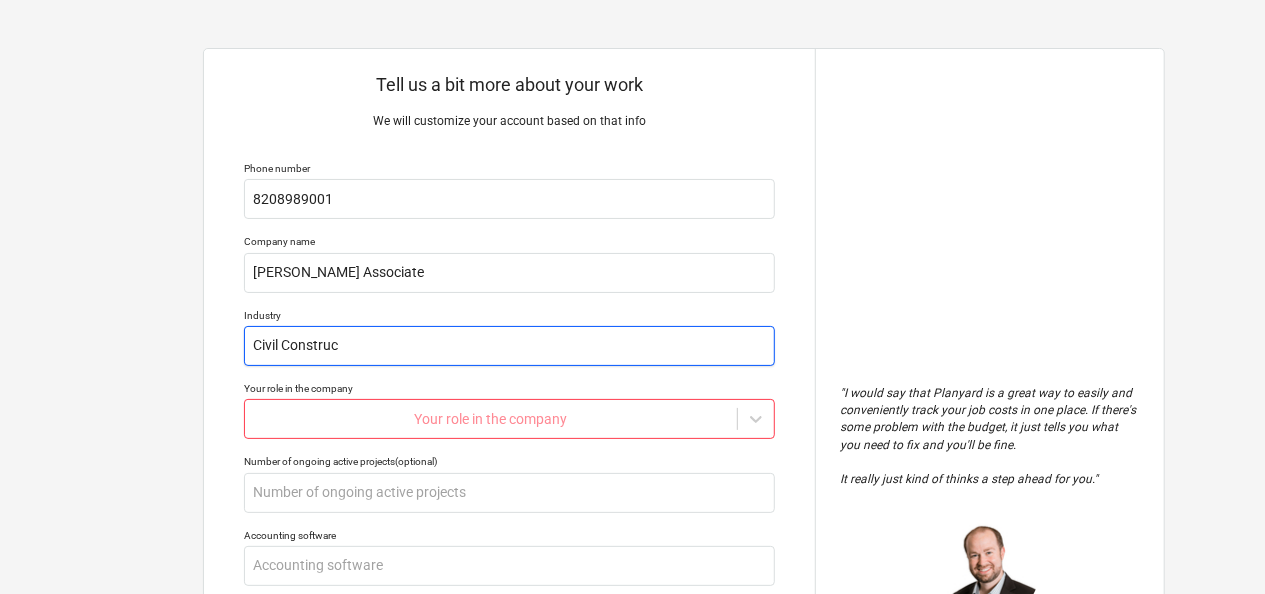 type on "x" 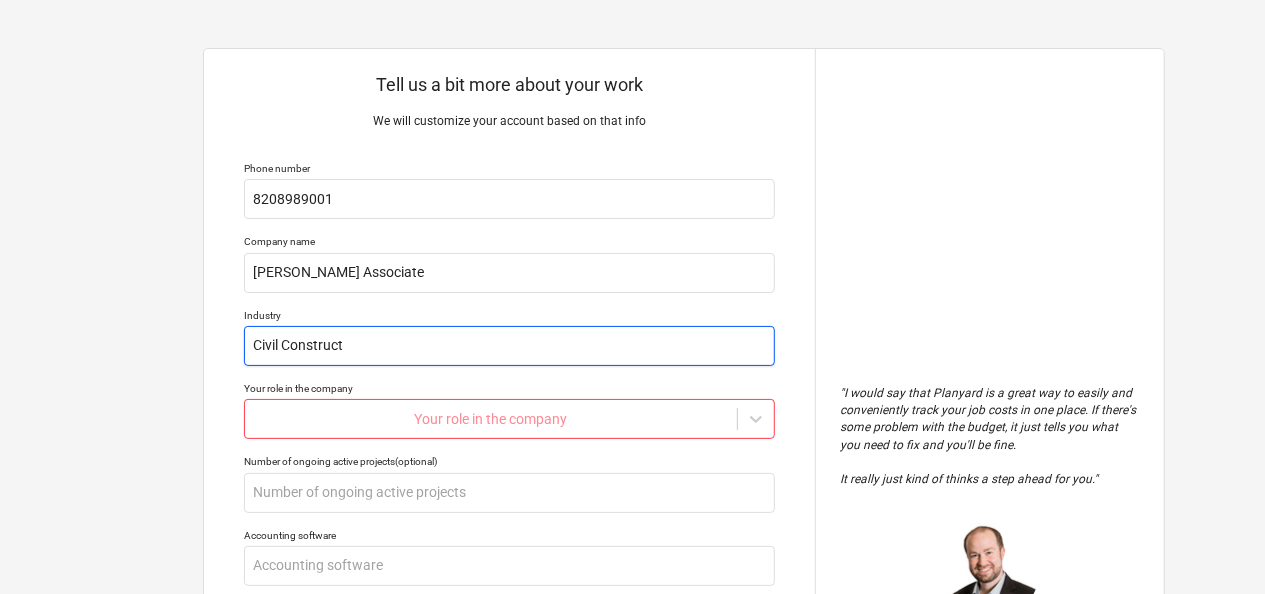 type on "x" 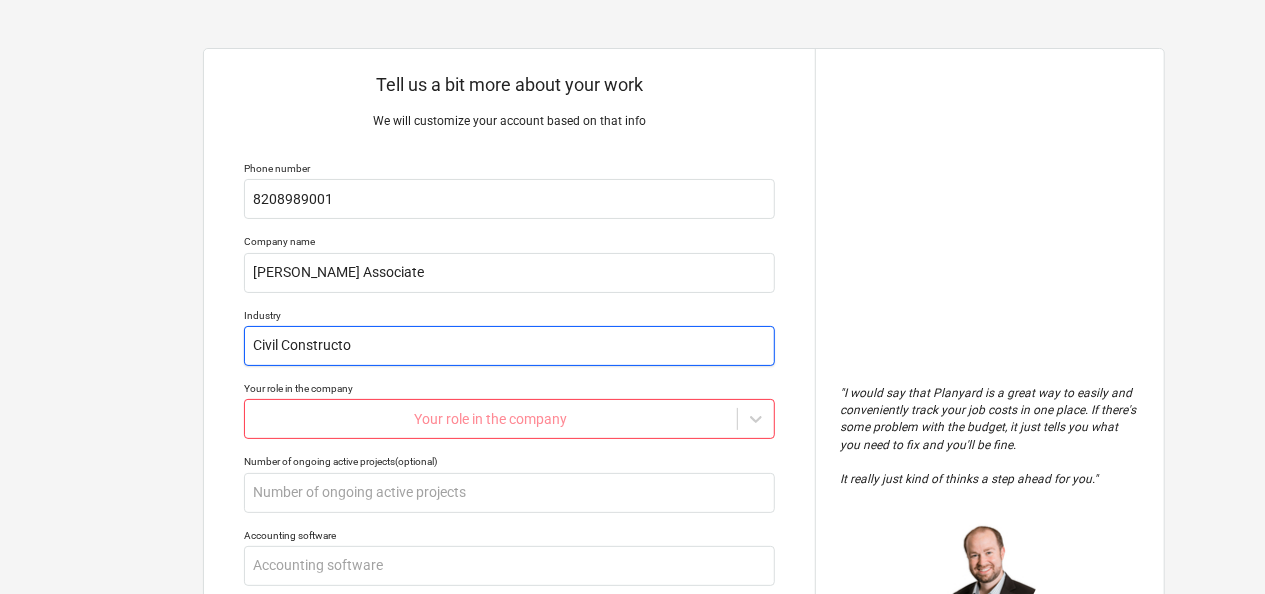 type on "x" 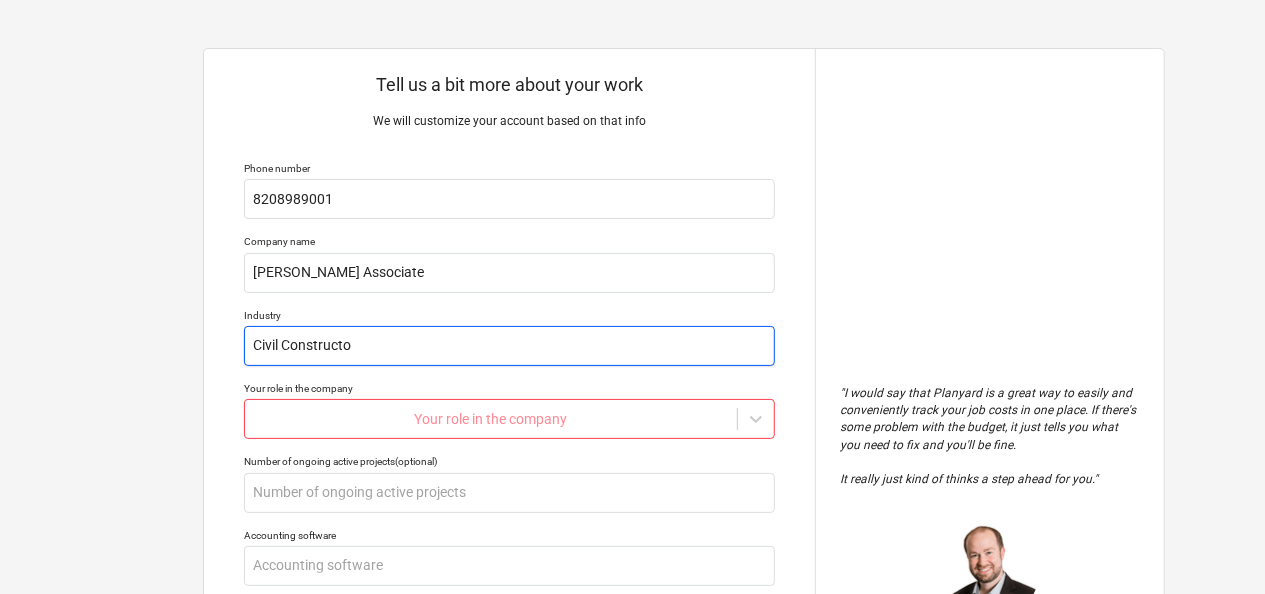 type on "Civil Constructio" 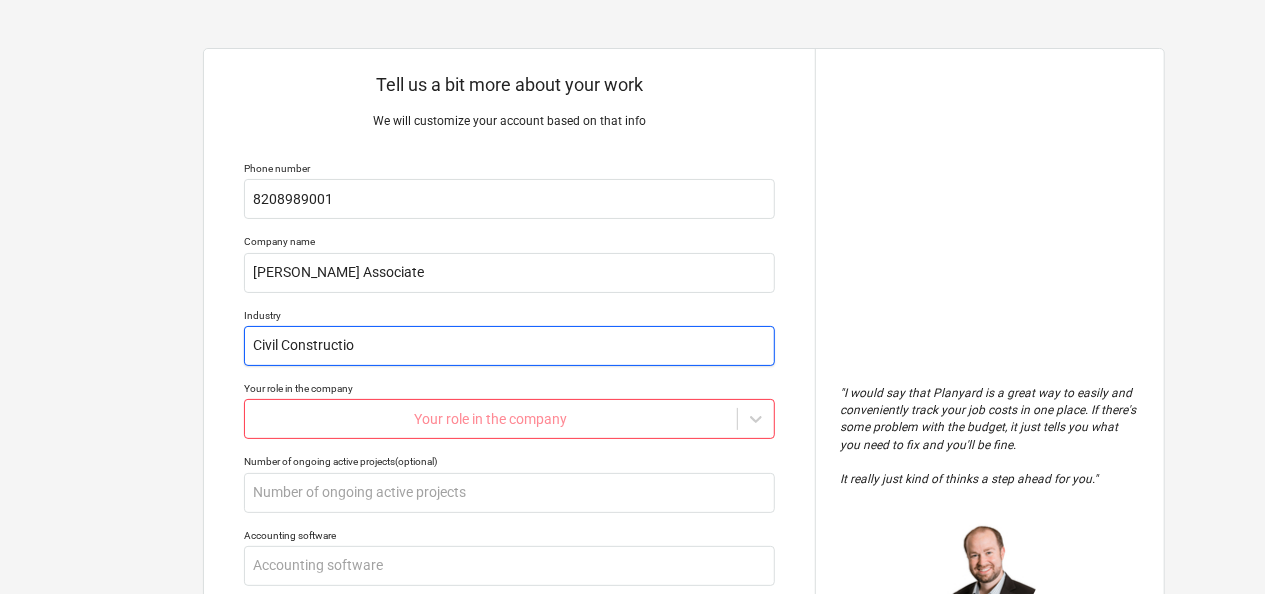 type on "x" 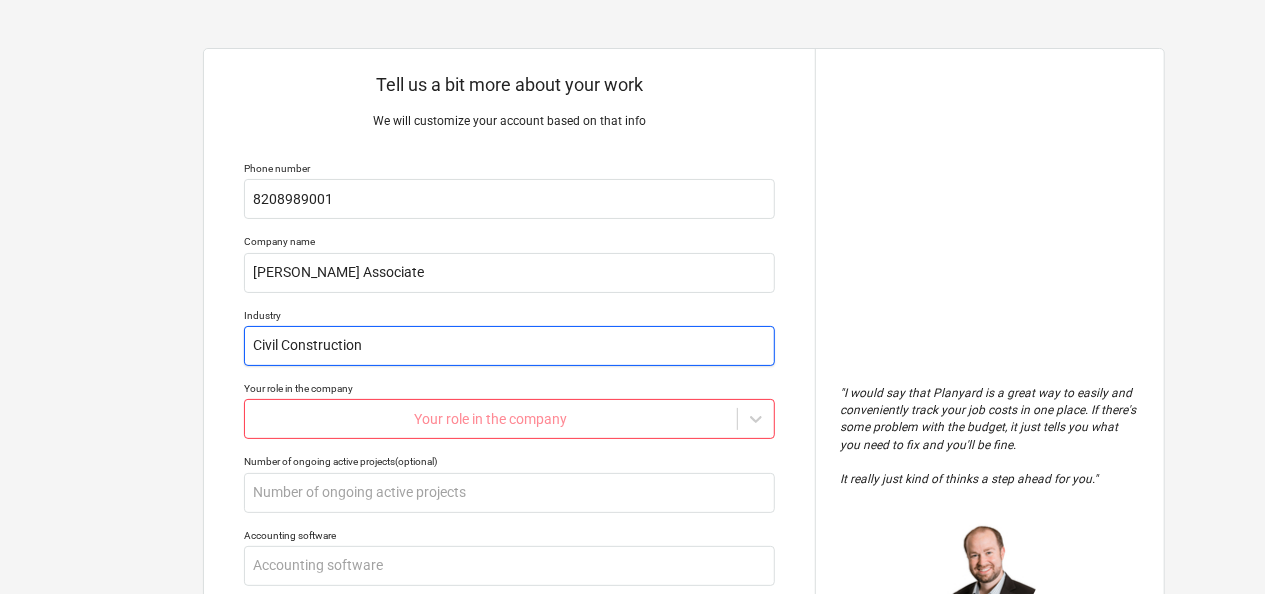 type on "Civil Construction" 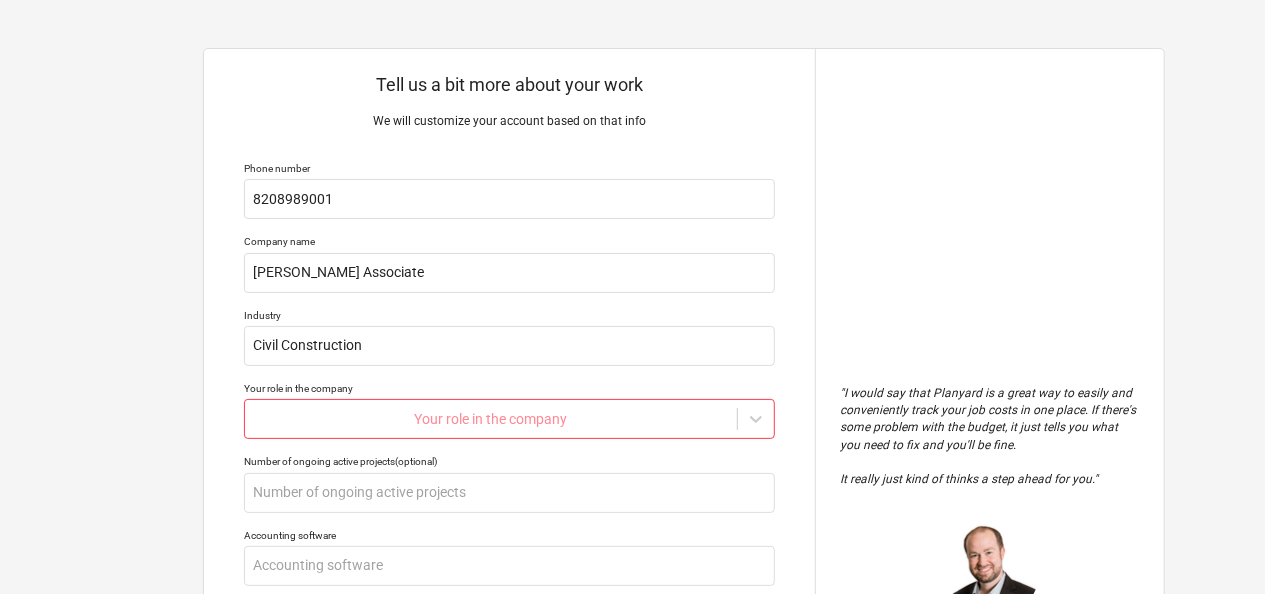 click on "Tell us a bit more about your work We will customize your account based on that info Phone number 8208989001 Company name Padmavati Associate Industry Civil Construction Your role in the company Your role in the company Number of ongoing active projects  (optional) Accounting software Number of Project Managers and Quantity Surveyors Short project description (1-2 sentences) Why do you need a new tool? Submit " I would say that Planyard is a great way to easily and conveniently track your job costs in one place. If there's some problem with the budget, it just tells you what you need to fix and you'll be fine.
It really just kind of thinks a step ahead for you. " Jordan Cohen Partner - TITN Development Florida, USA
x" at bounding box center (632, 306) 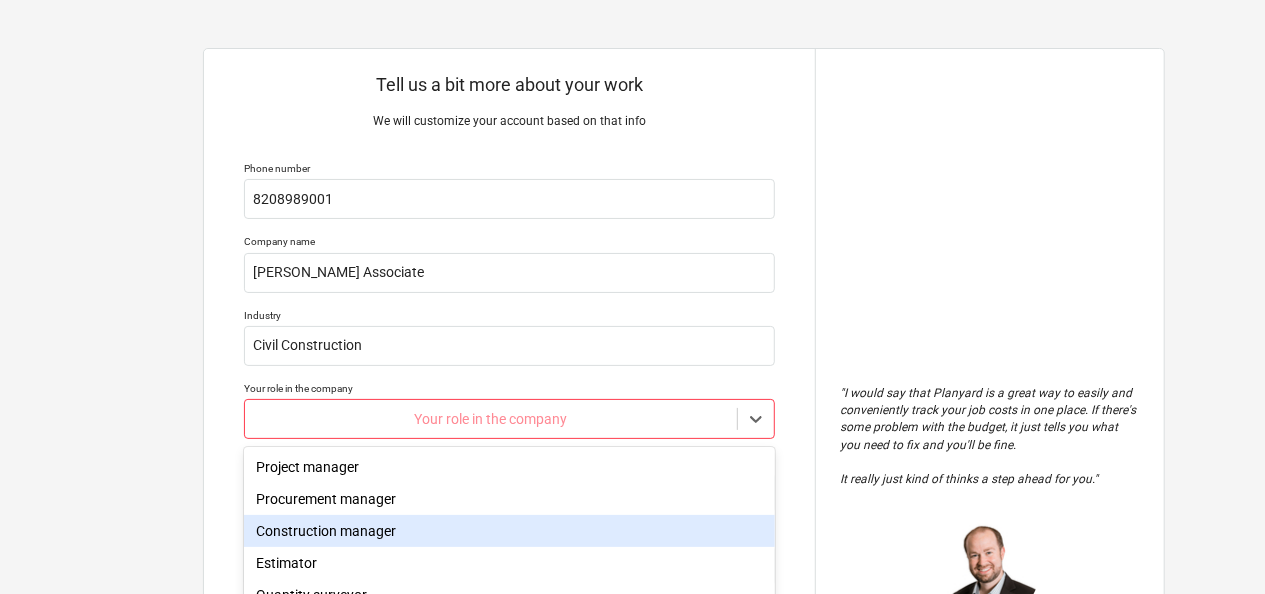 scroll, scrollTop: 160, scrollLeft: 0, axis: vertical 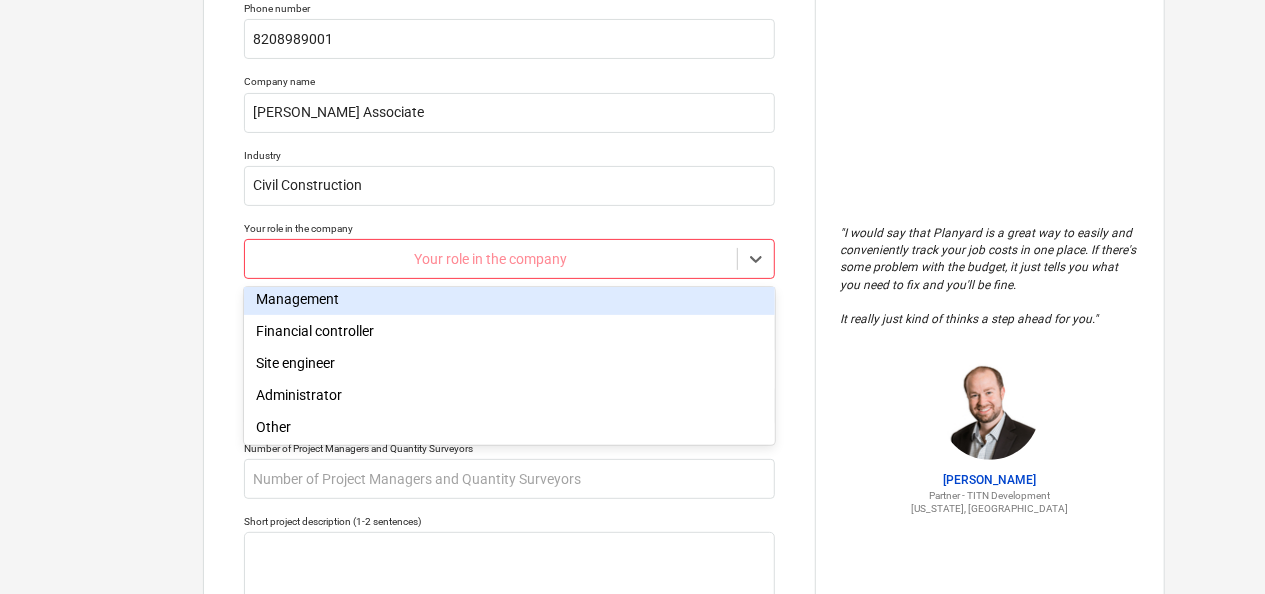 click on "Management" at bounding box center (509, 299) 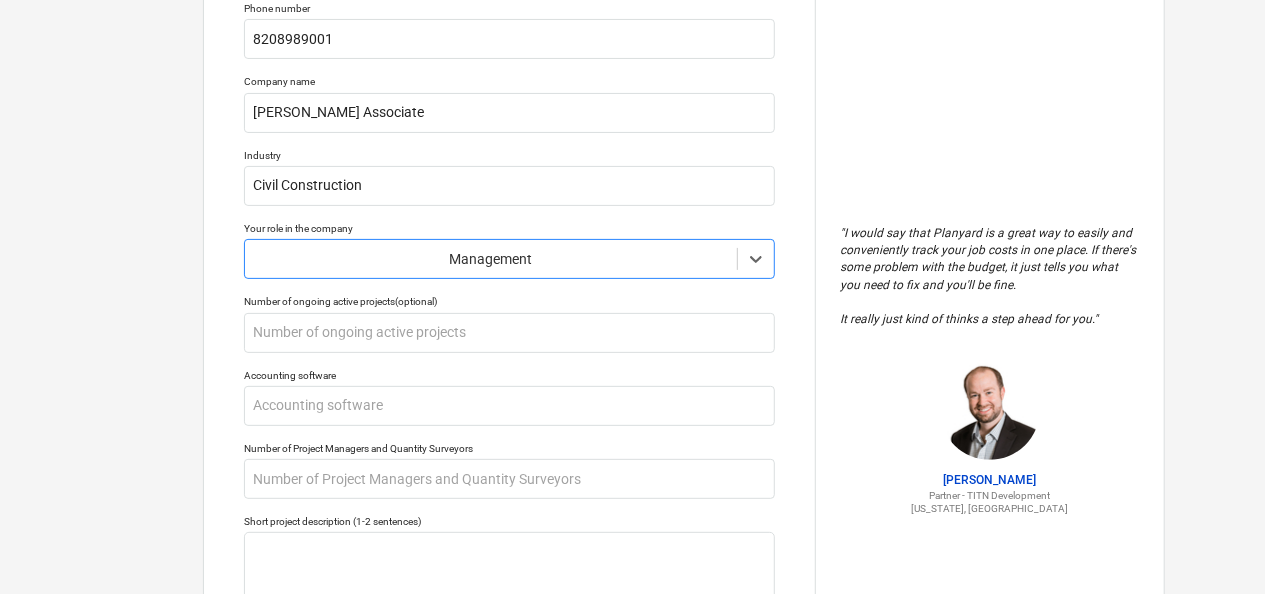 drag, startPoint x: 124, startPoint y: 307, endPoint x: 169, endPoint y: 296, distance: 46.32494 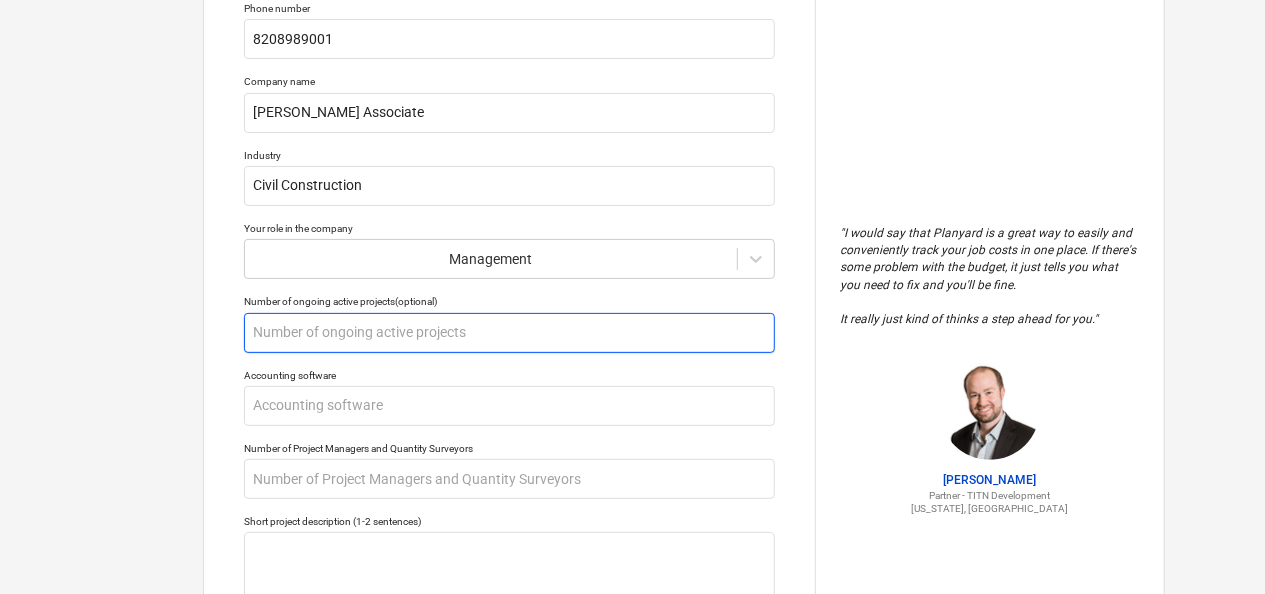 click at bounding box center [509, 333] 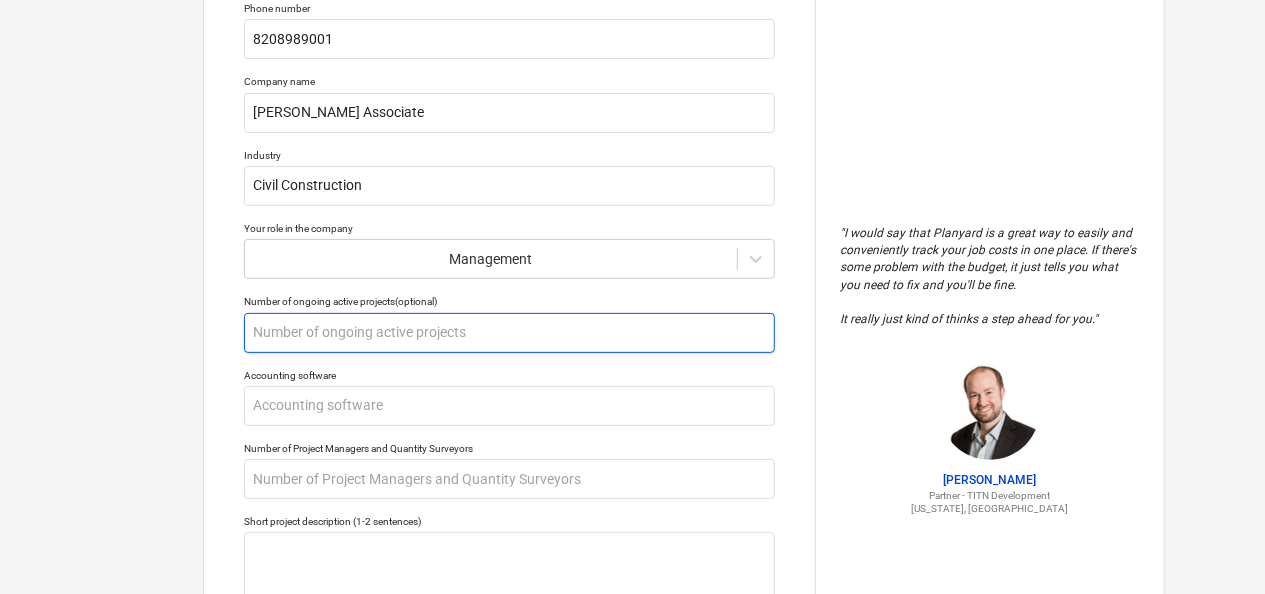 type on "x" 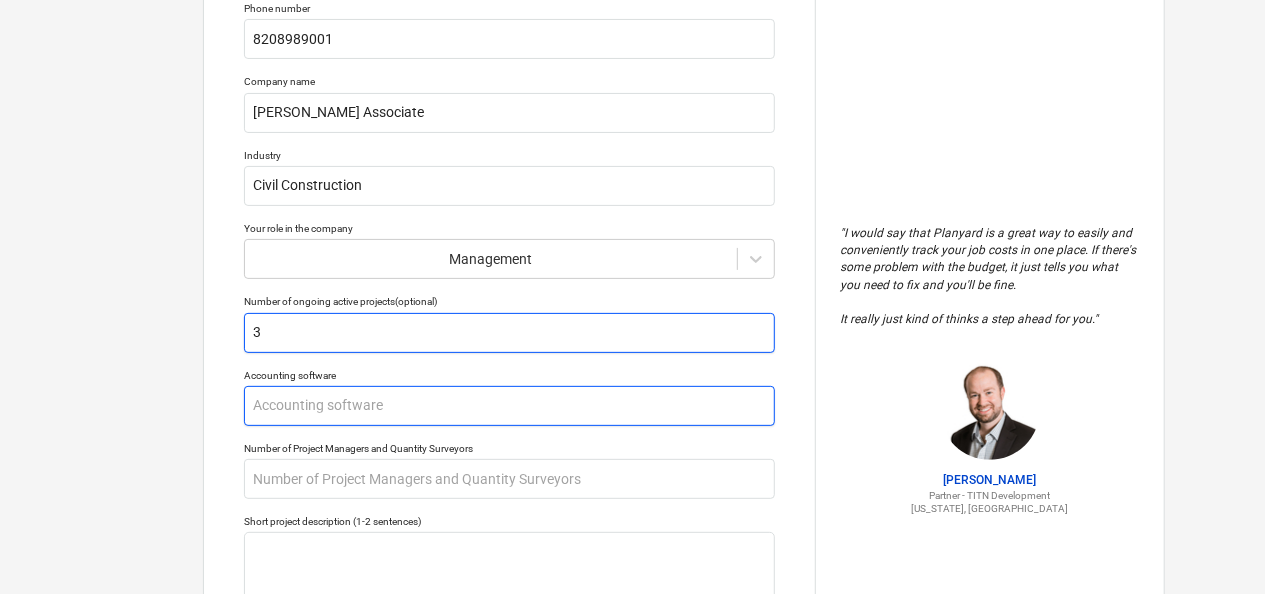 type on "3" 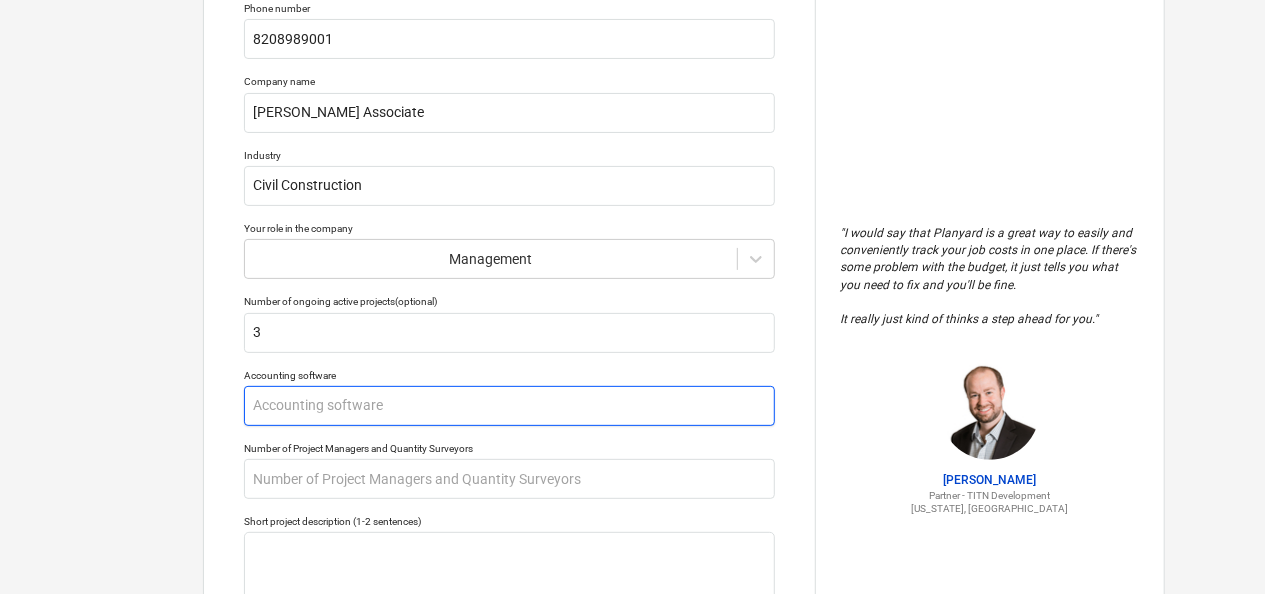 click at bounding box center (509, 406) 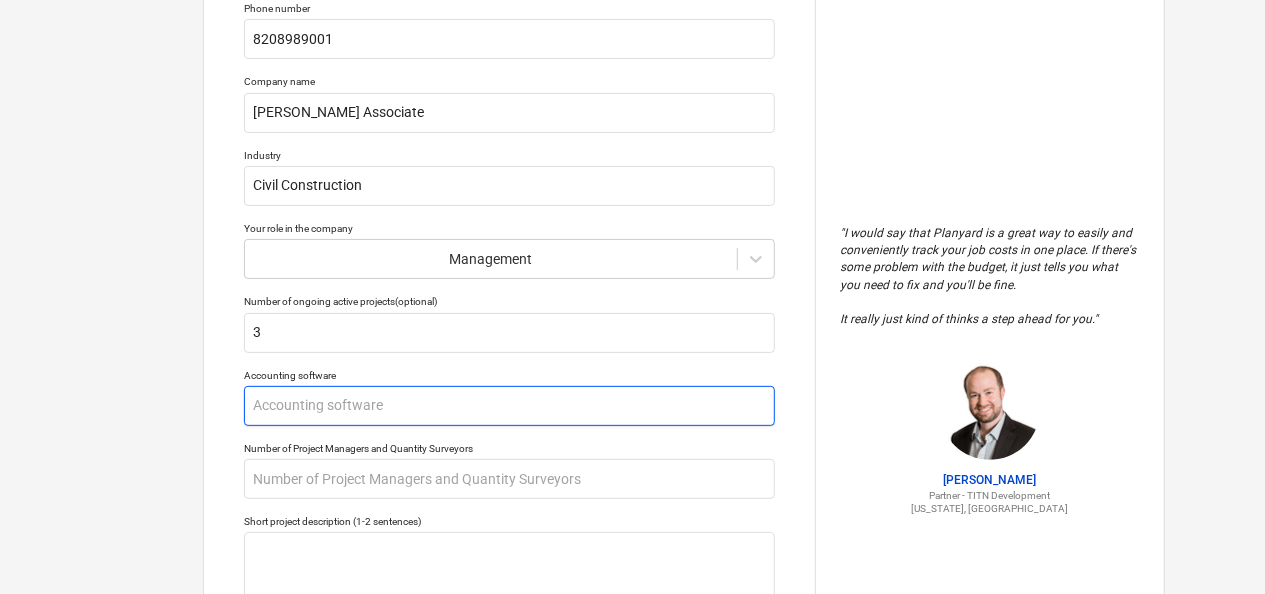 type on "x" 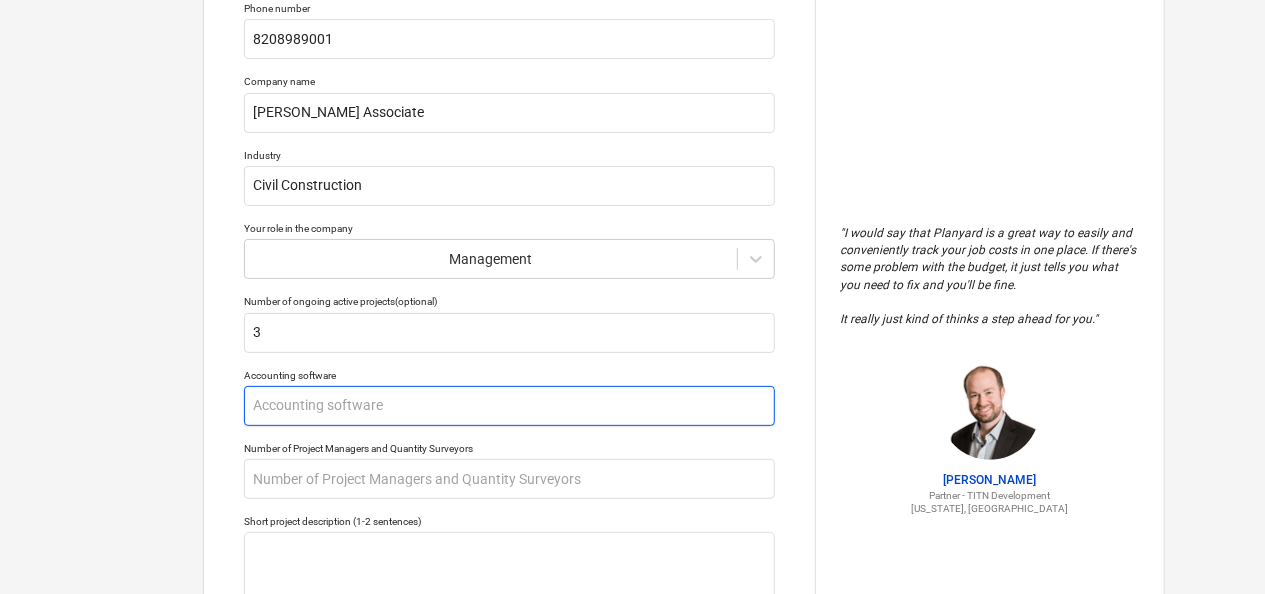 type on "T" 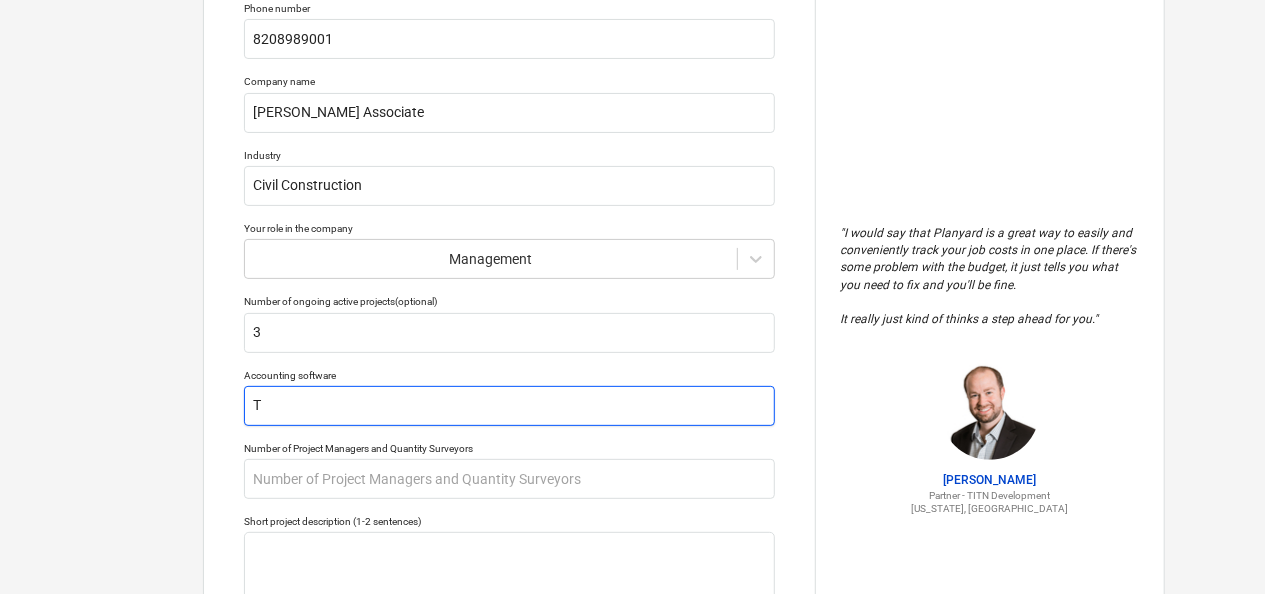 type on "x" 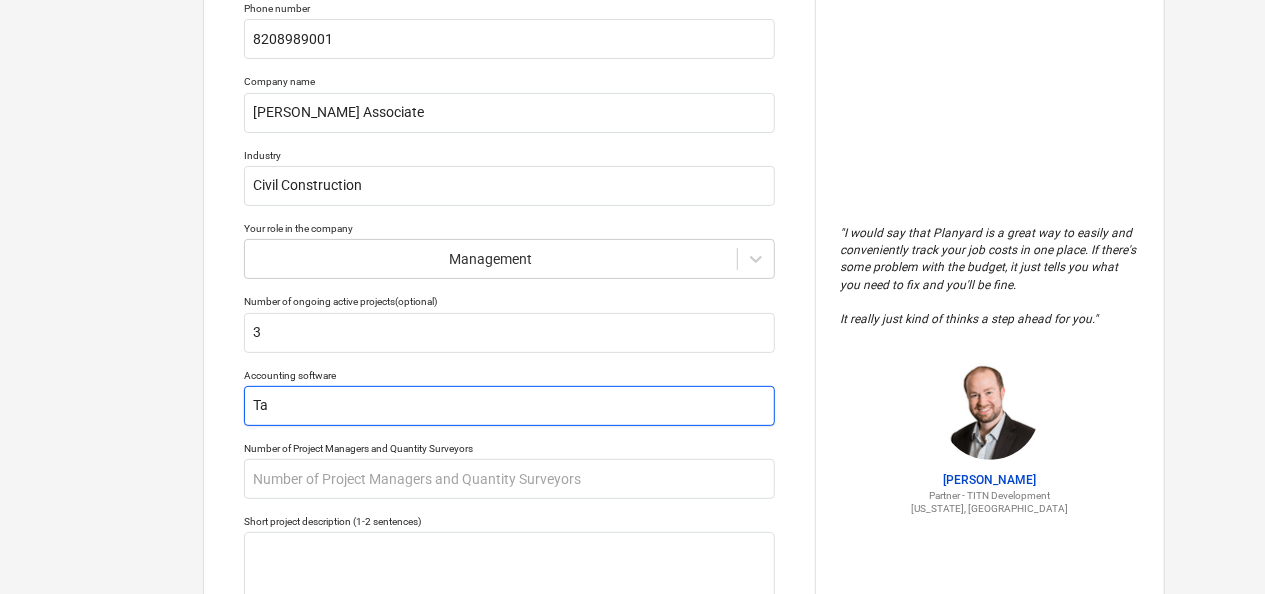 type on "x" 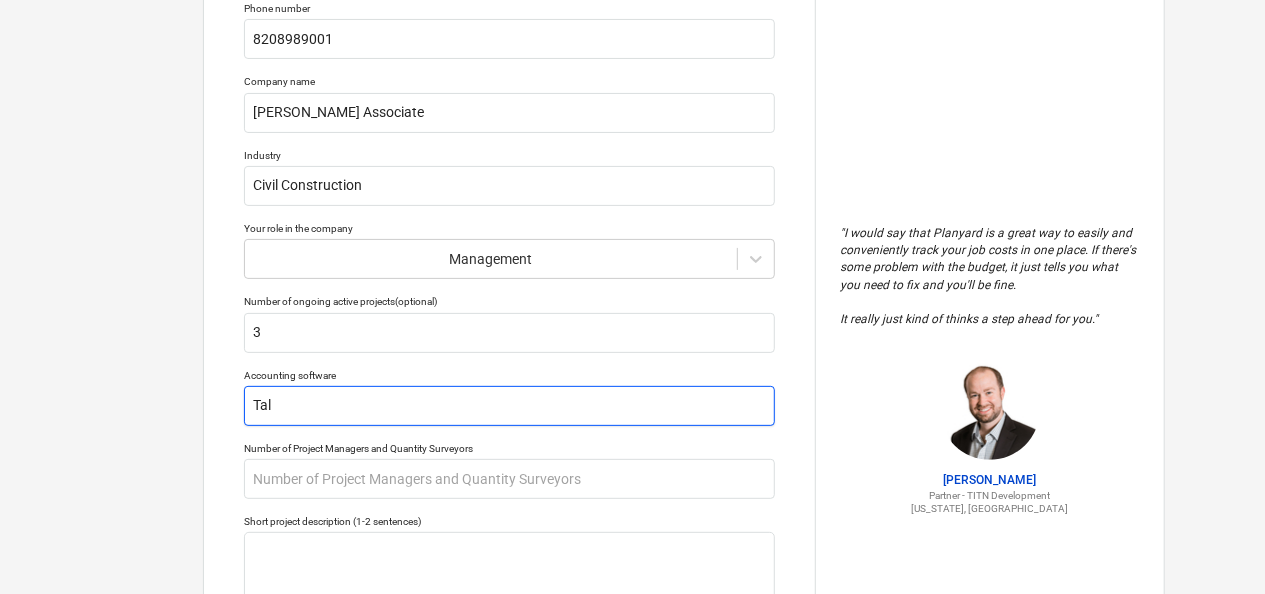 type on "x" 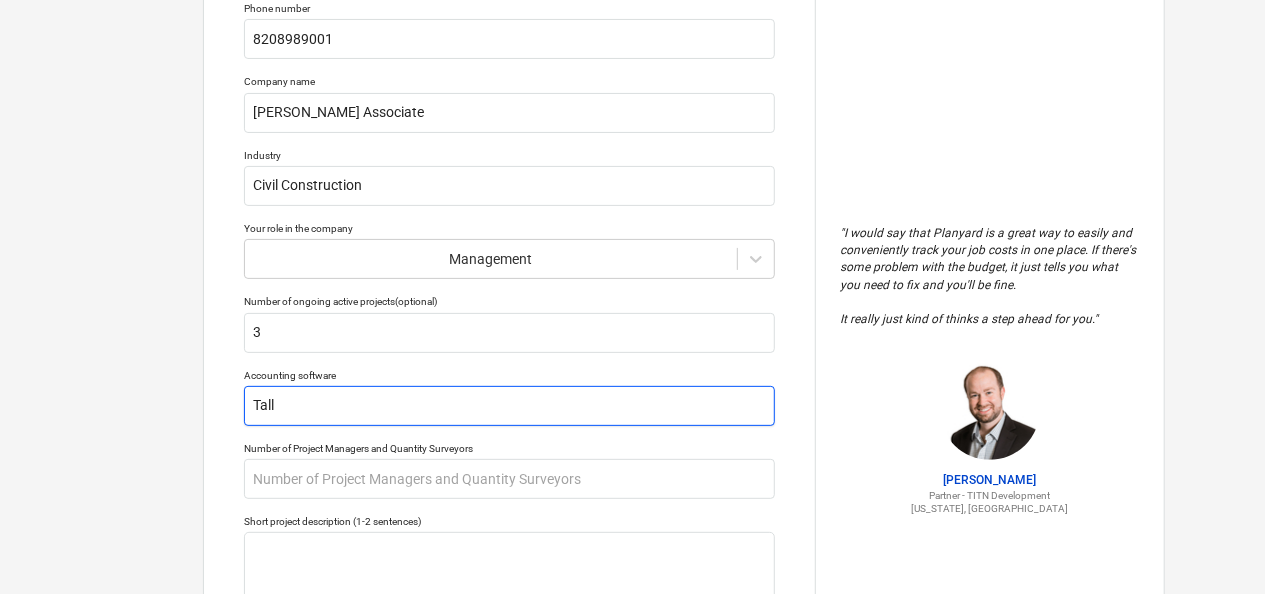 type on "x" 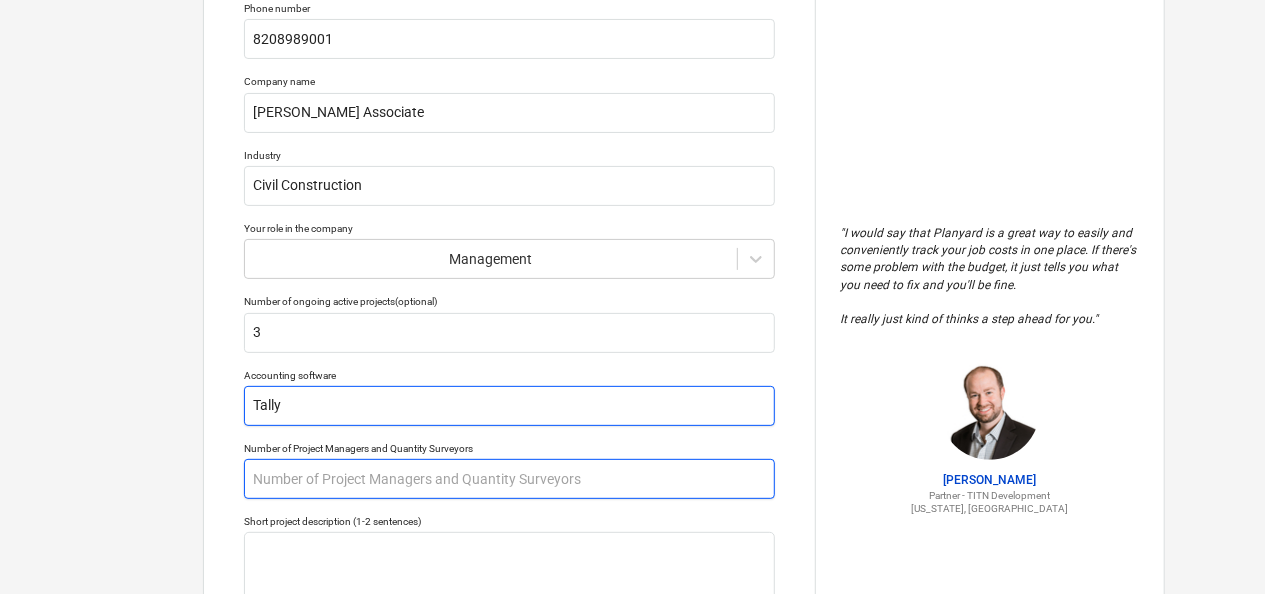 type on "Tally" 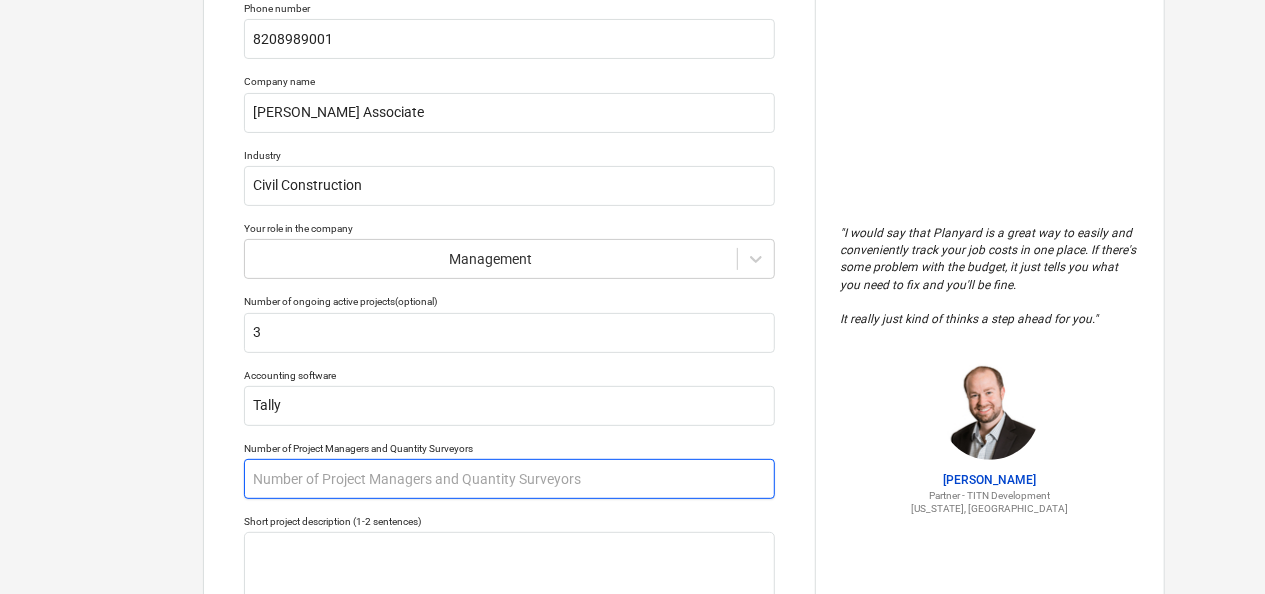 click at bounding box center (509, 479) 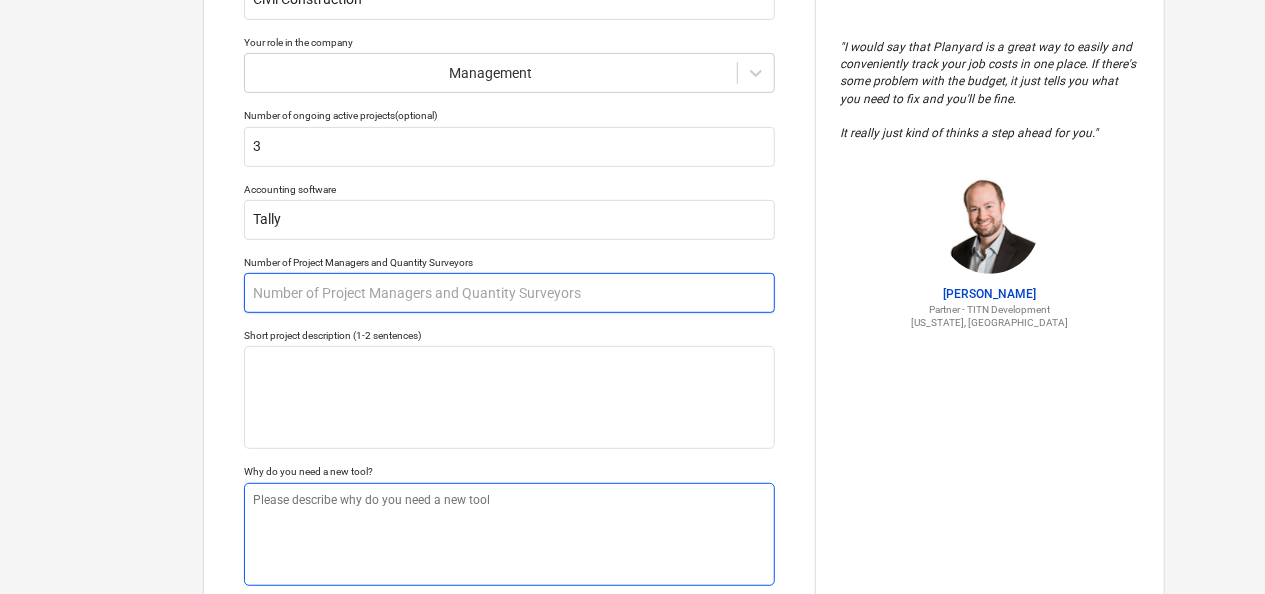 scroll, scrollTop: 460, scrollLeft: 0, axis: vertical 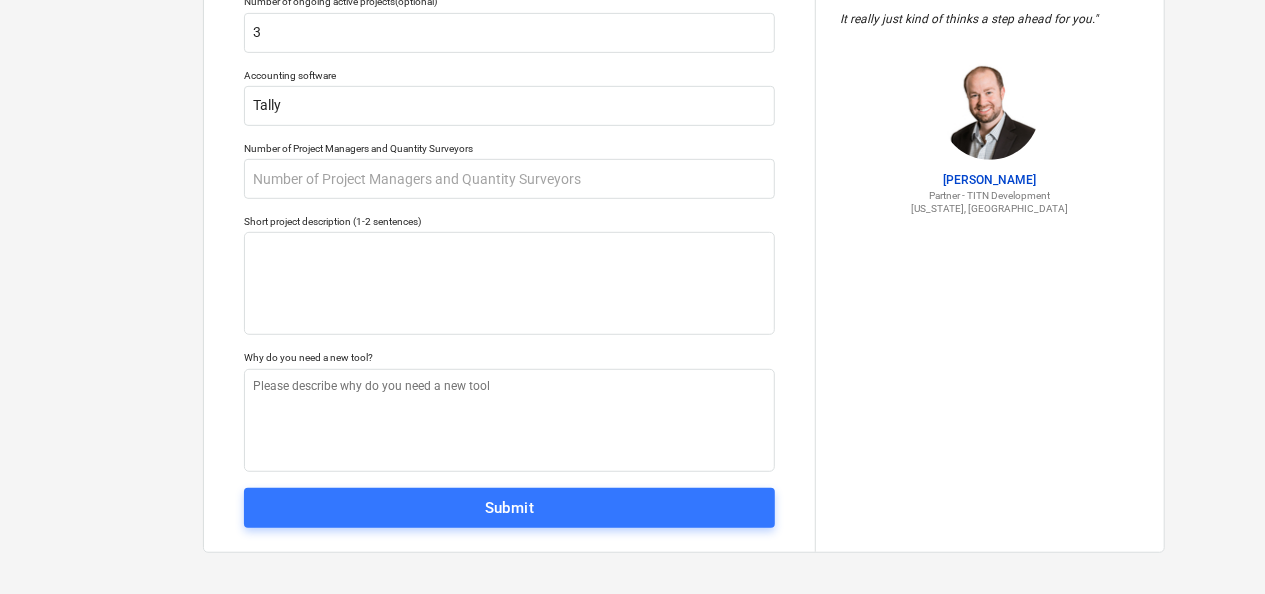 click on "Submit" at bounding box center [510, 508] 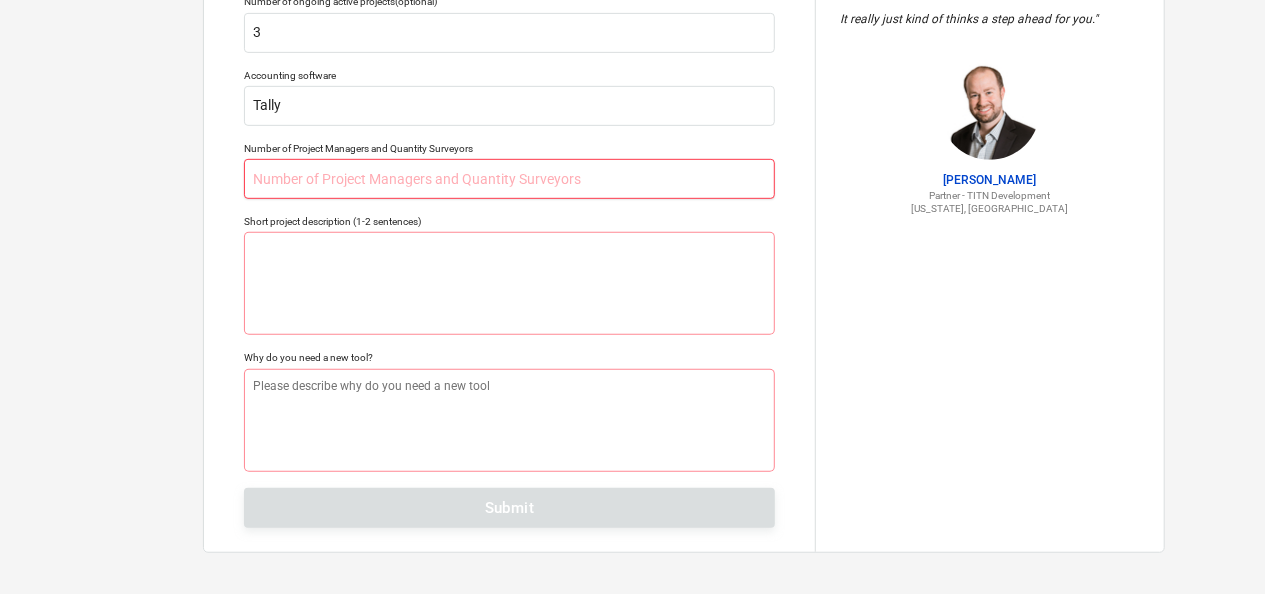 click at bounding box center [509, 179] 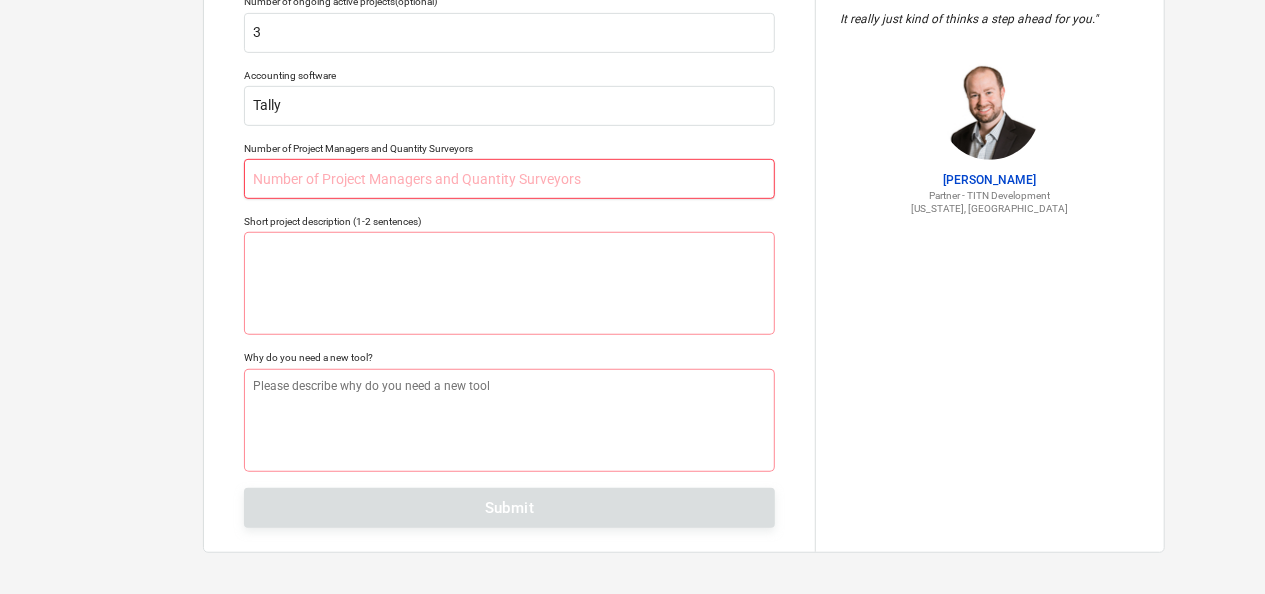 type on "x" 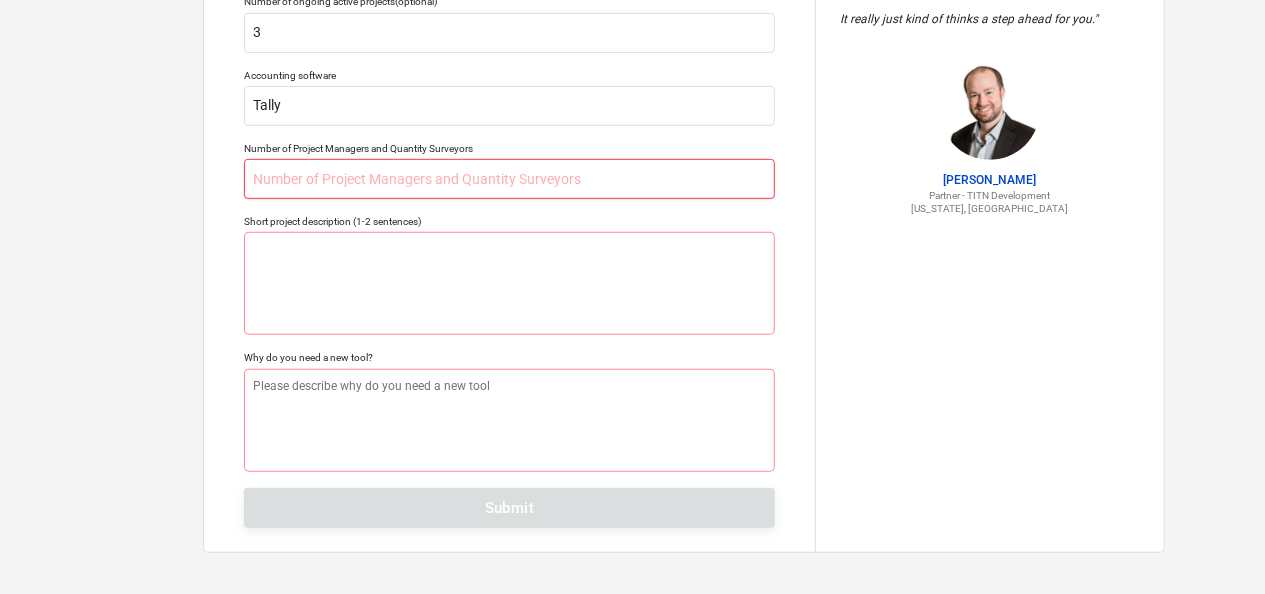 type on "1" 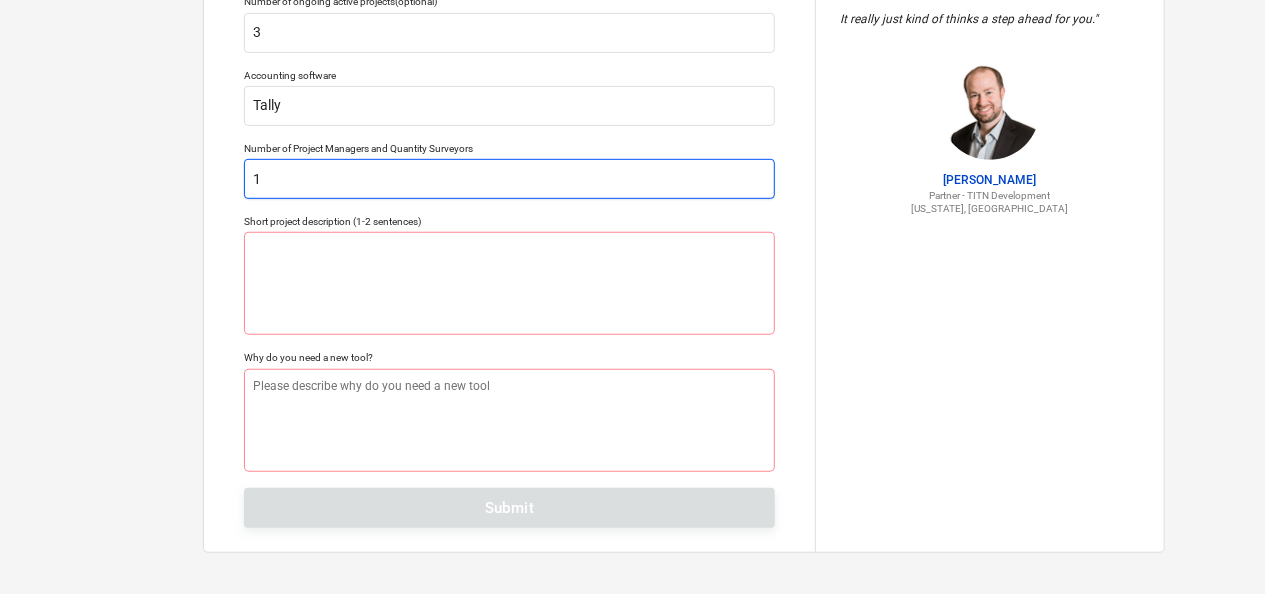 type on "x" 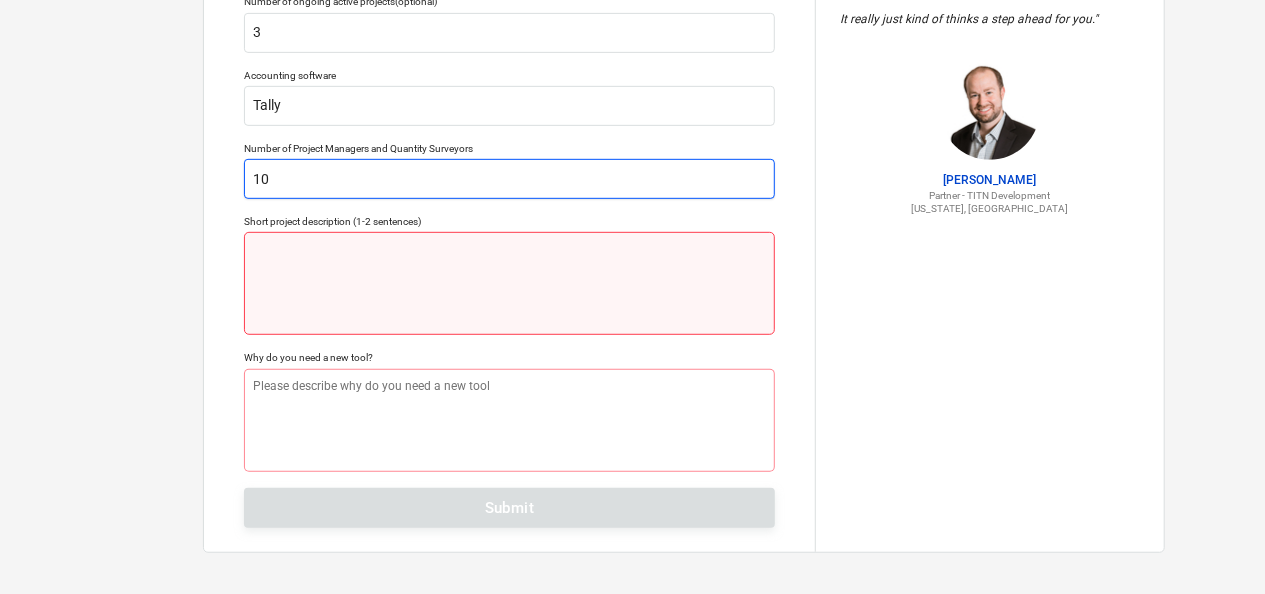 type on "10" 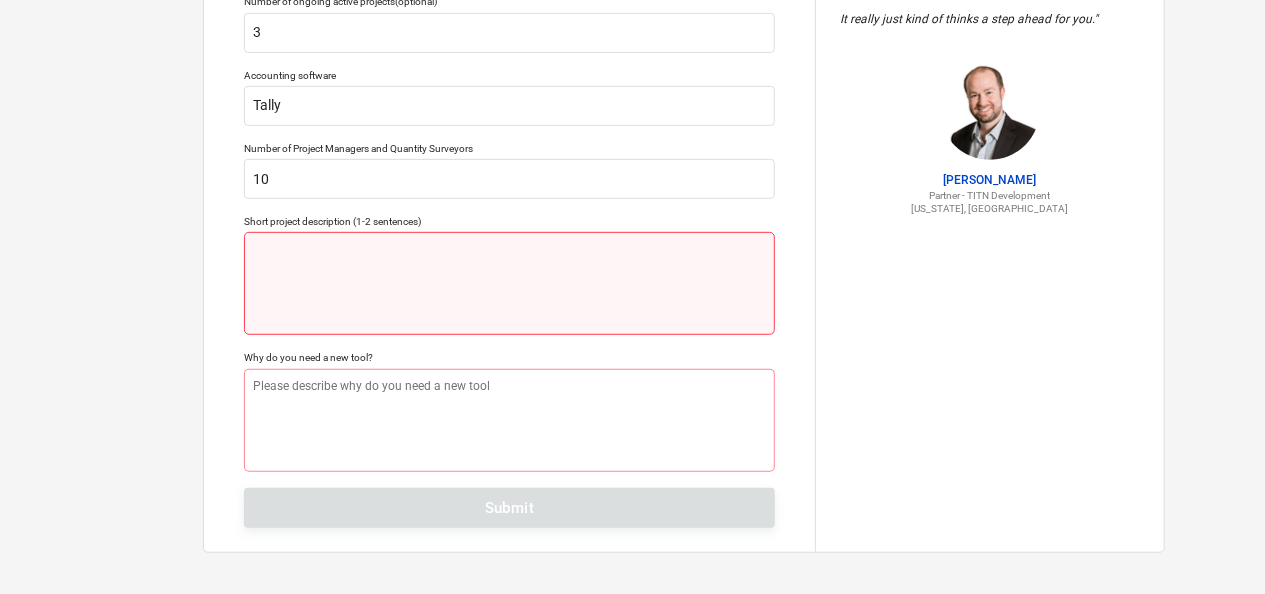 click at bounding box center (509, 283) 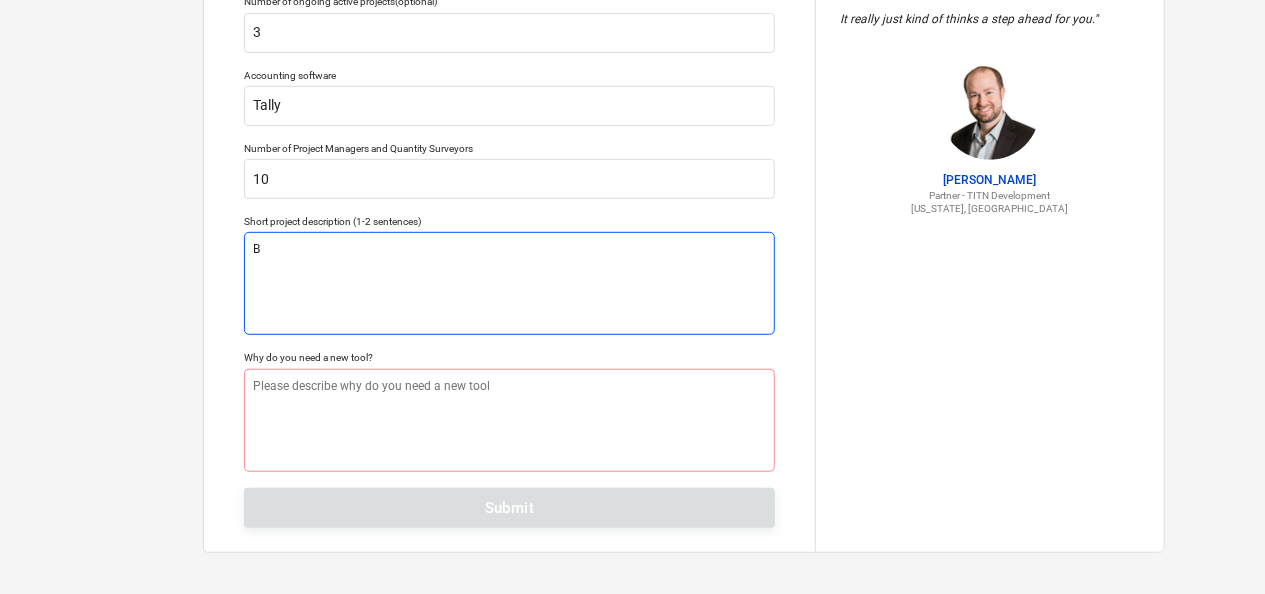type on "x" 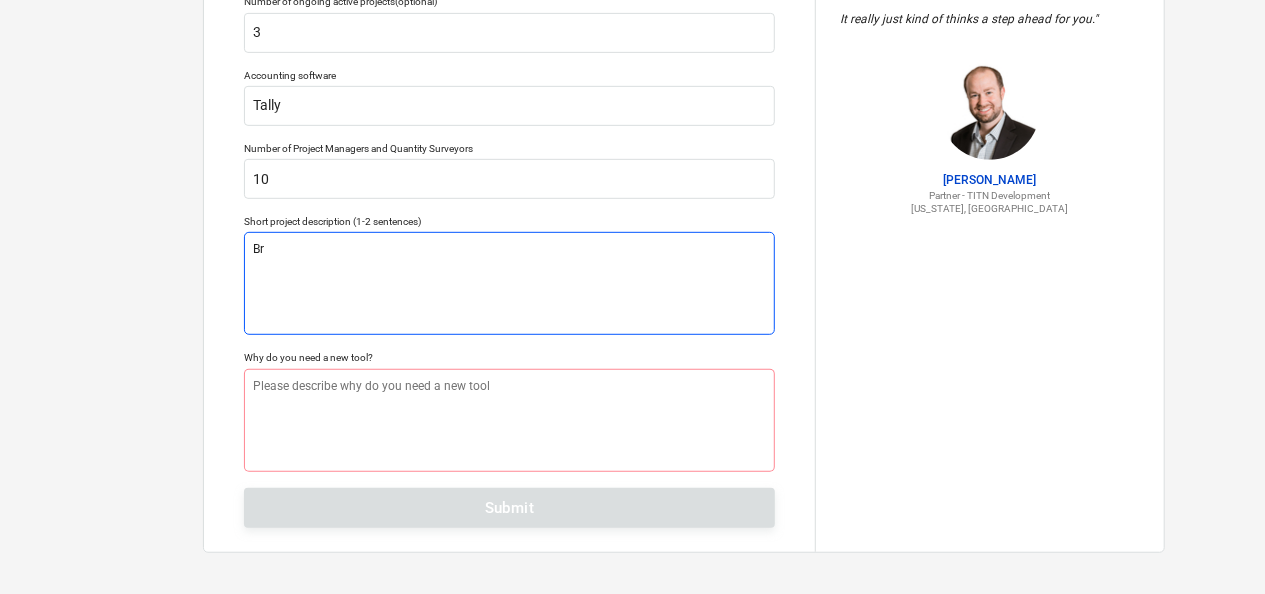 type on "x" 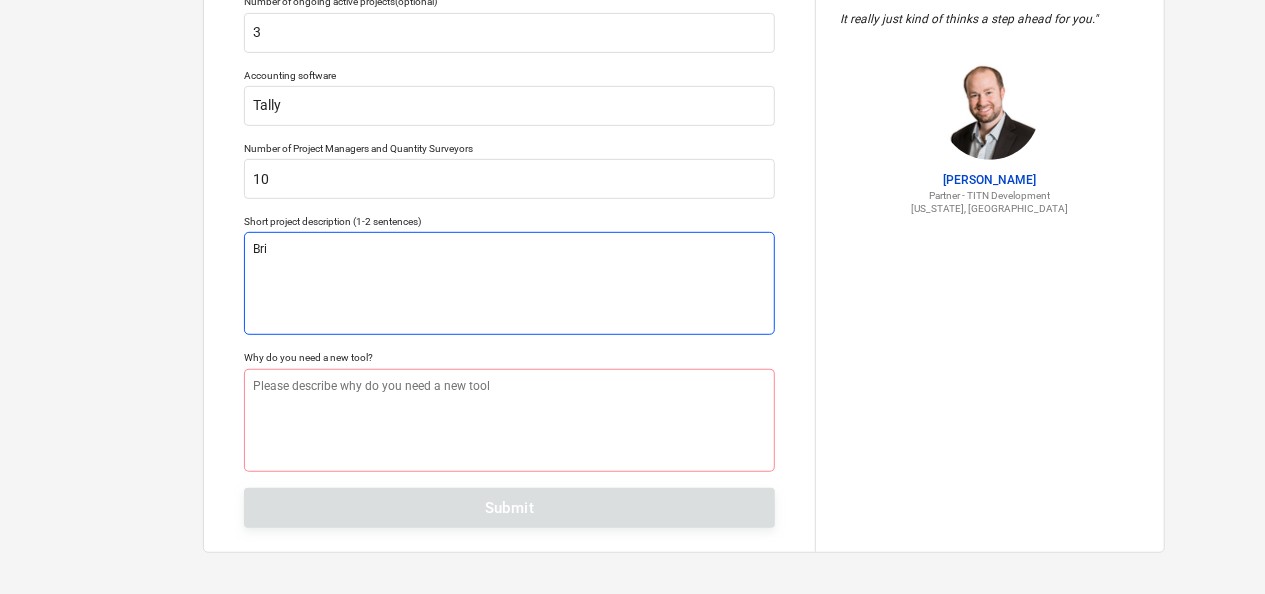 type on "x" 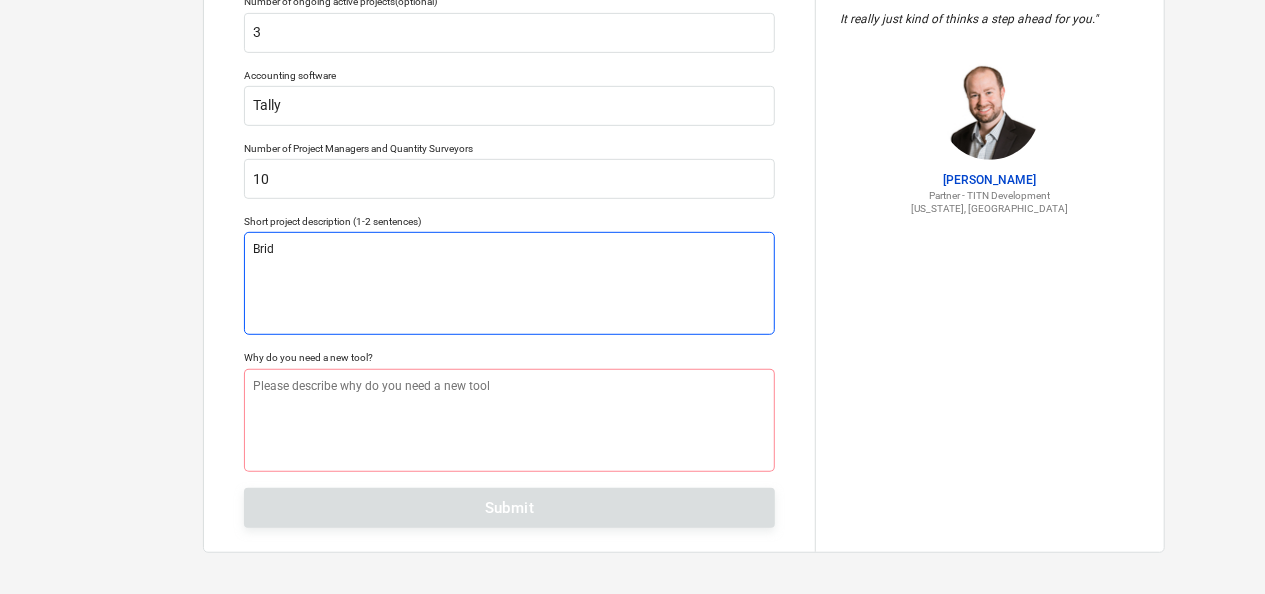 type on "x" 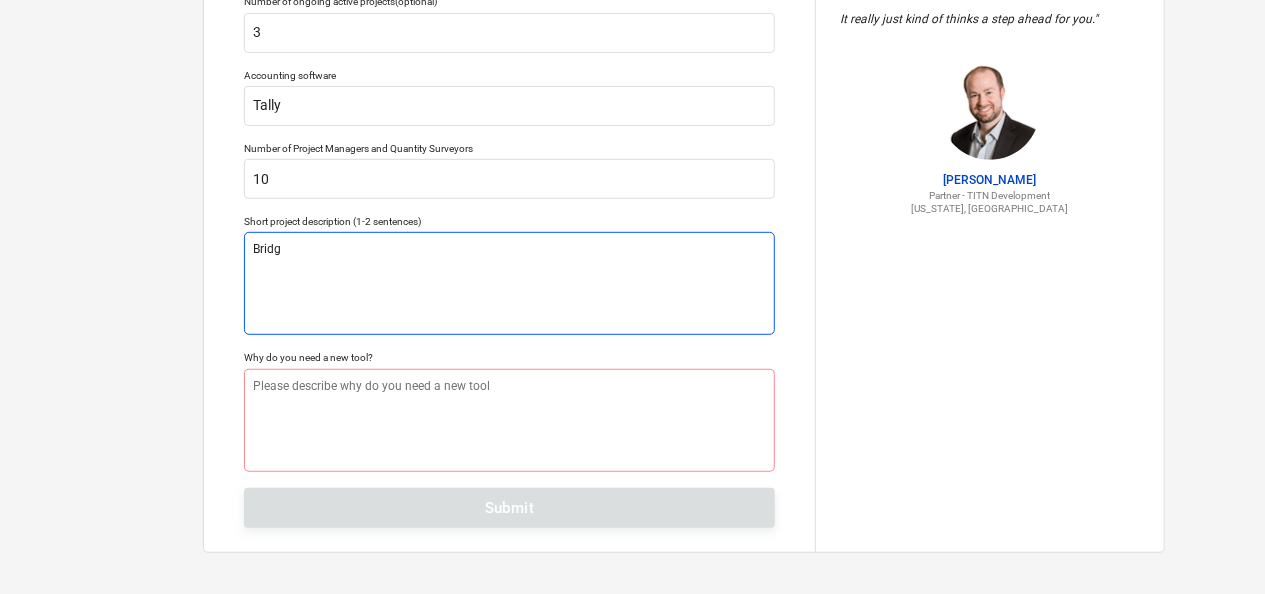 type on "x" 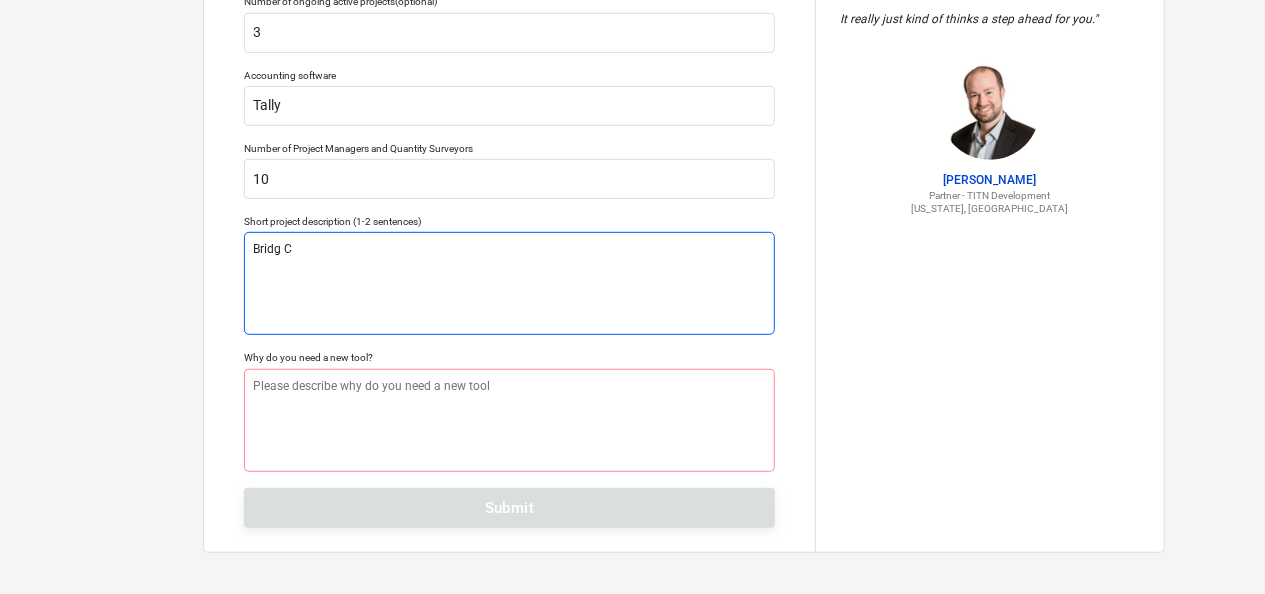 type on "x" 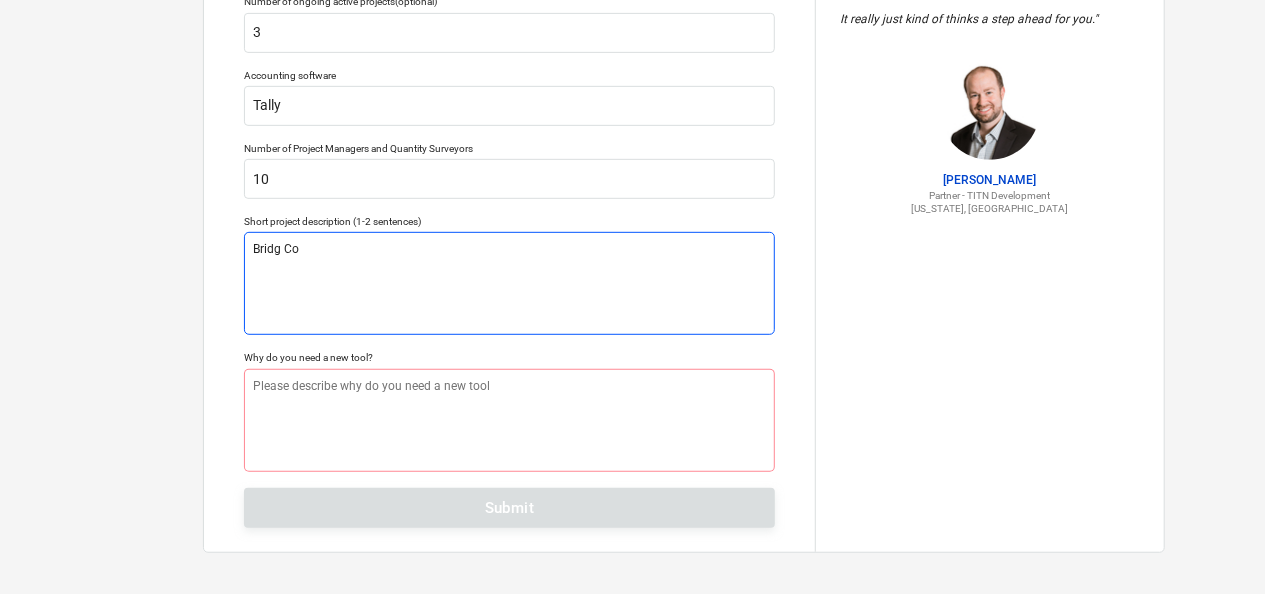 type on "x" 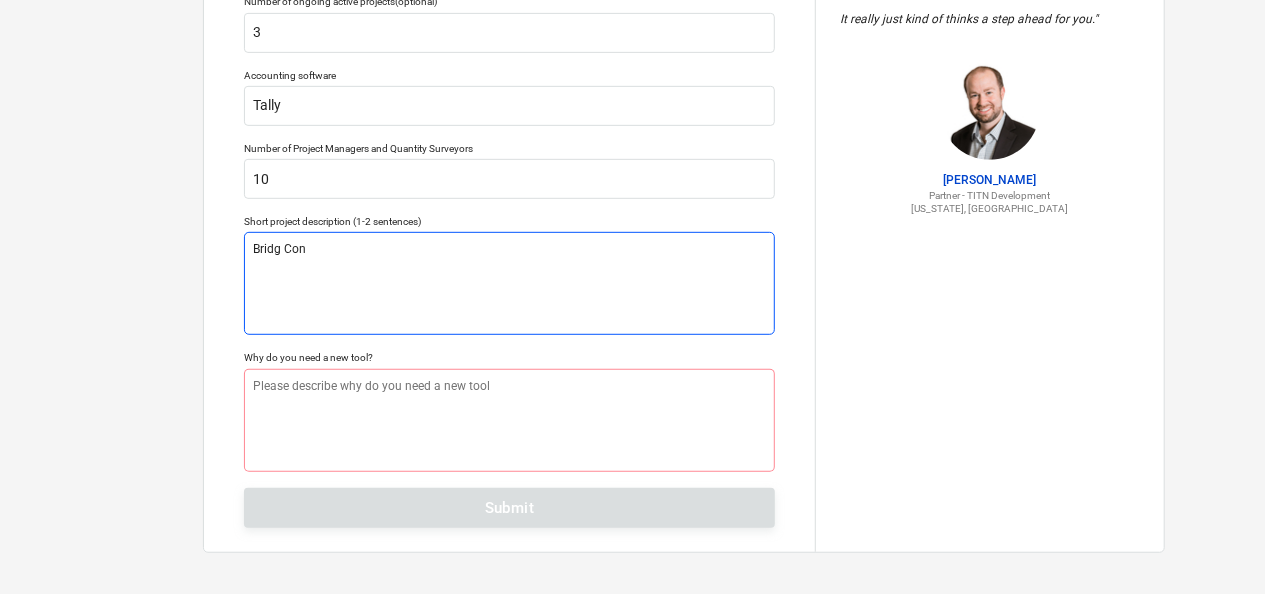 type on "x" 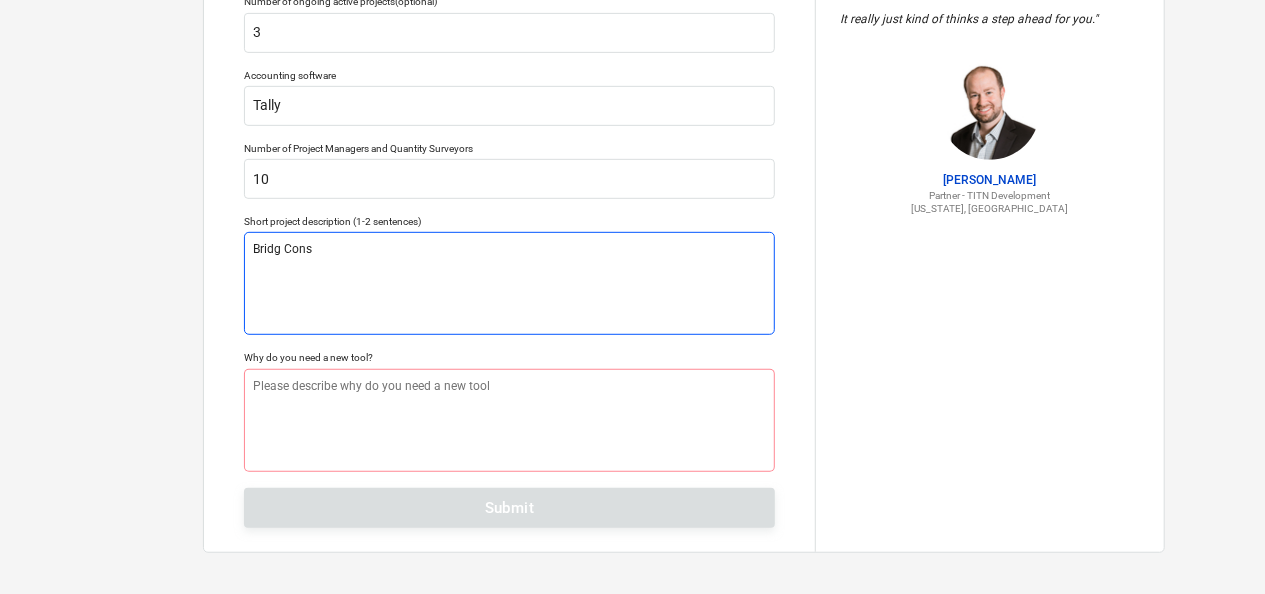 type on "x" 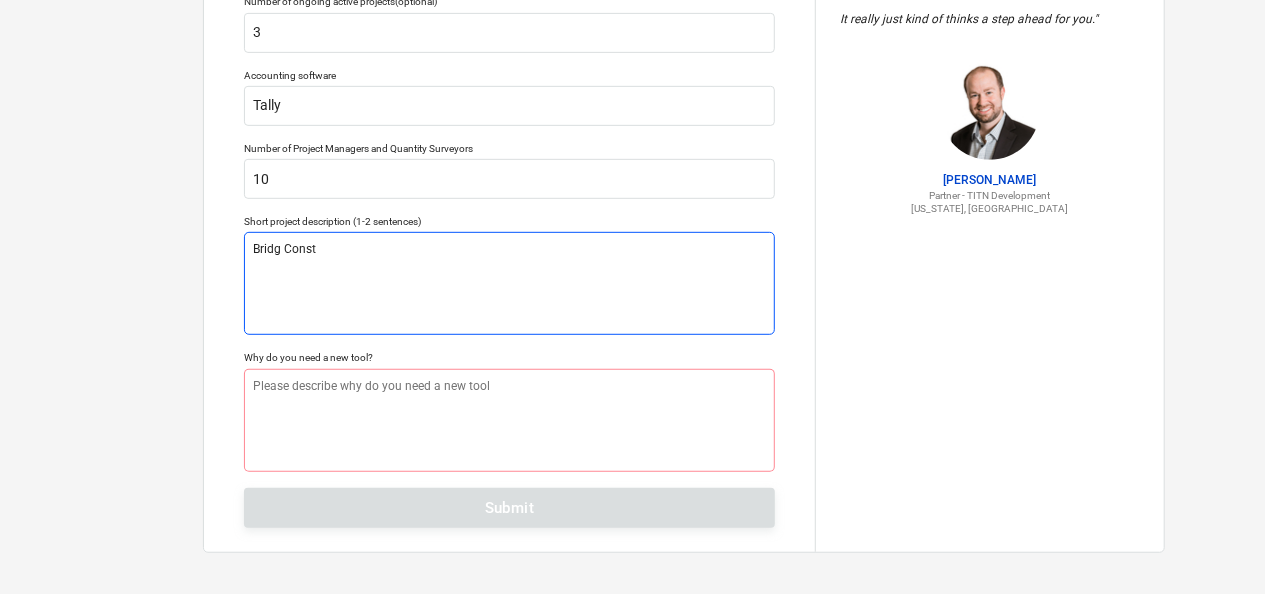 type on "x" 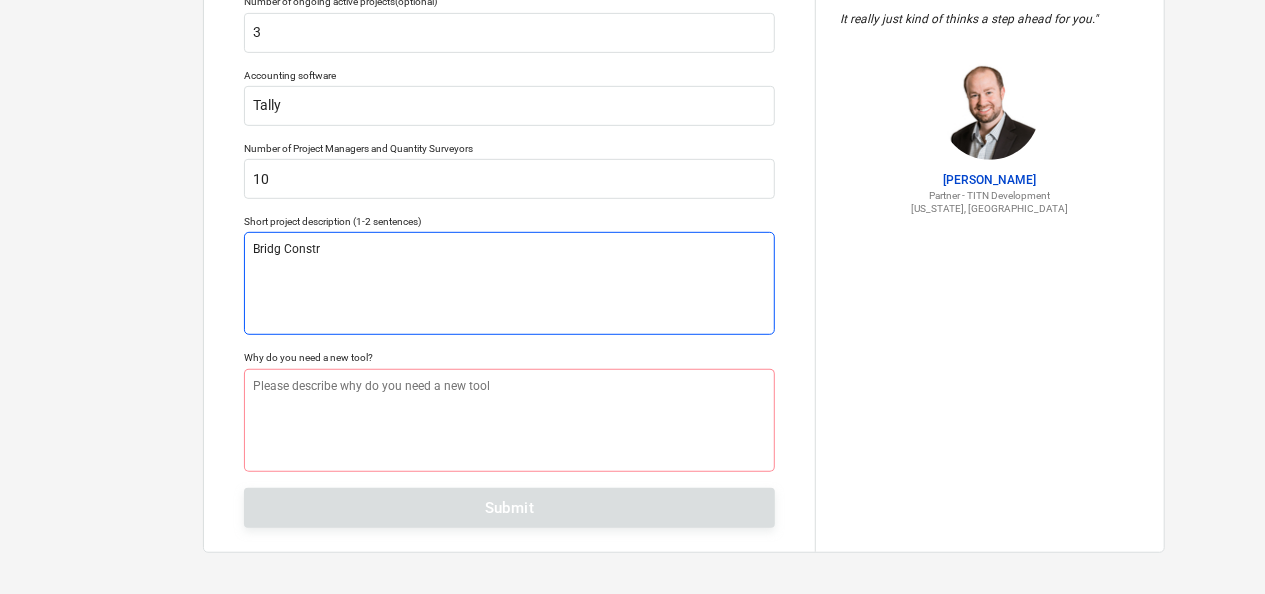 type on "x" 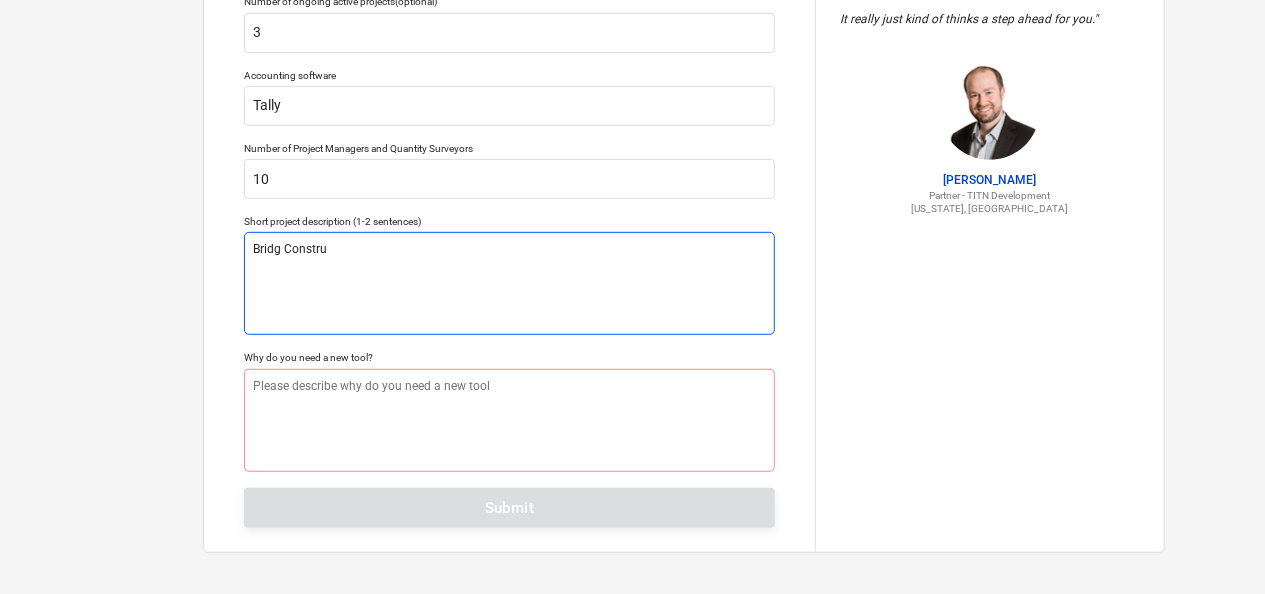 type on "x" 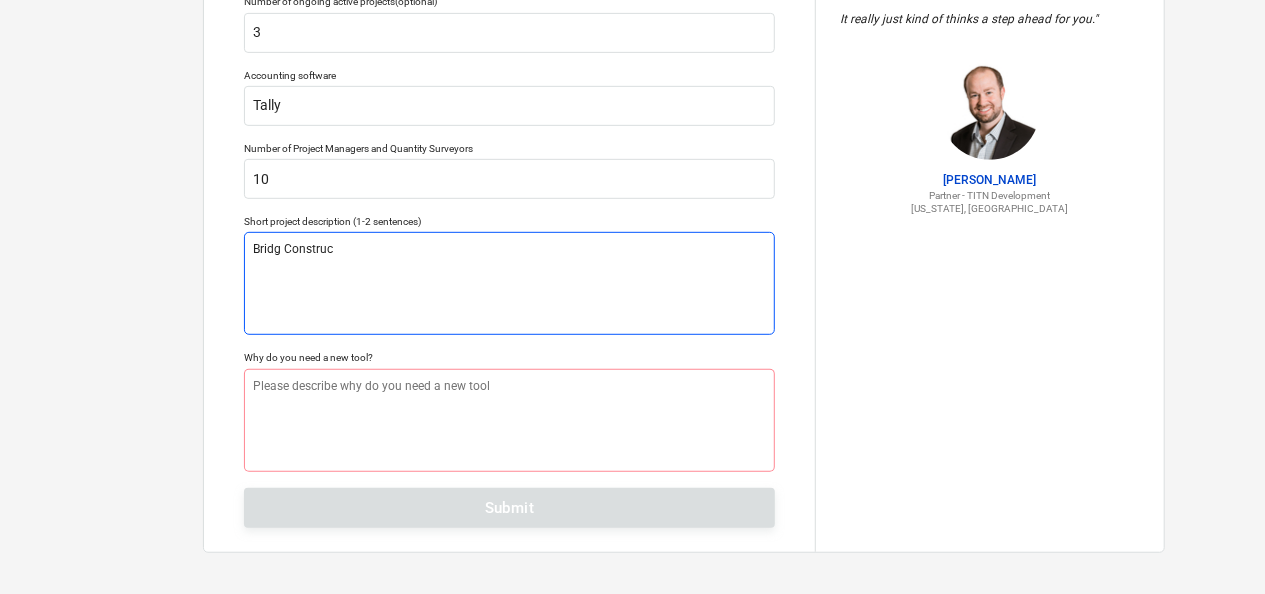 type on "x" 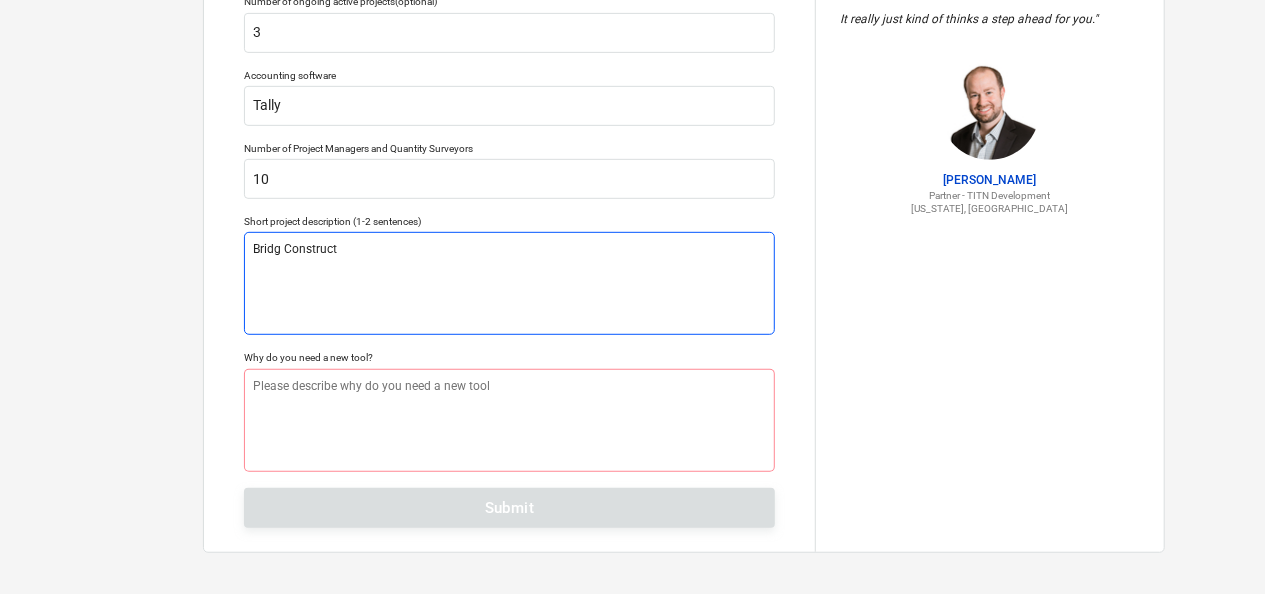 type on "x" 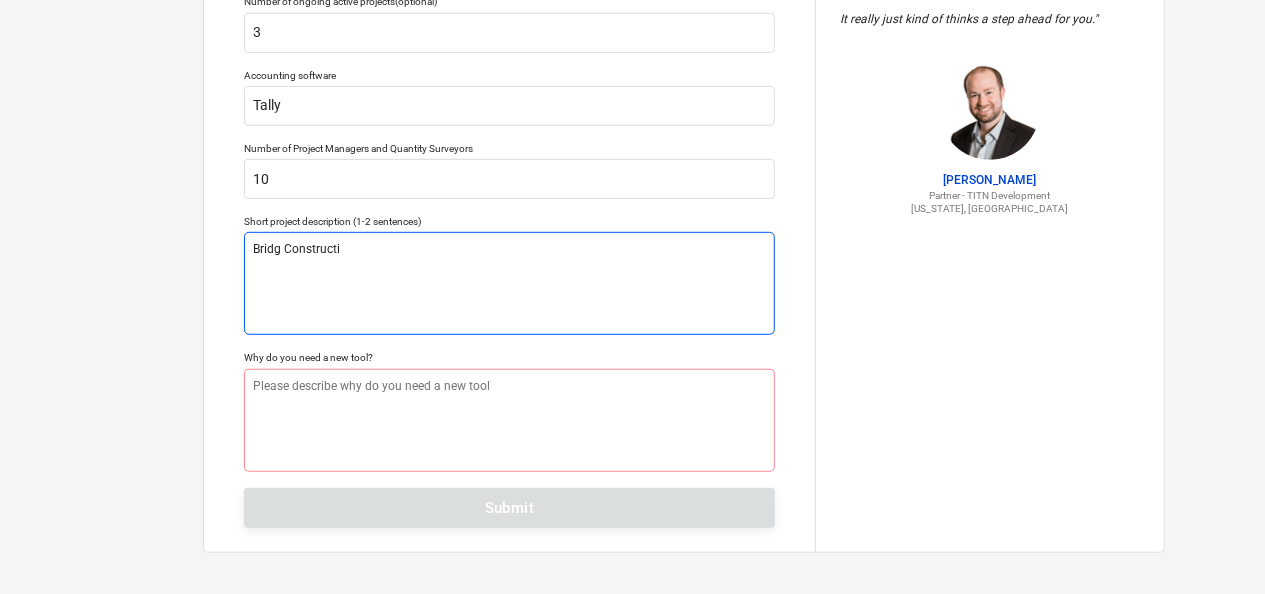 type on "x" 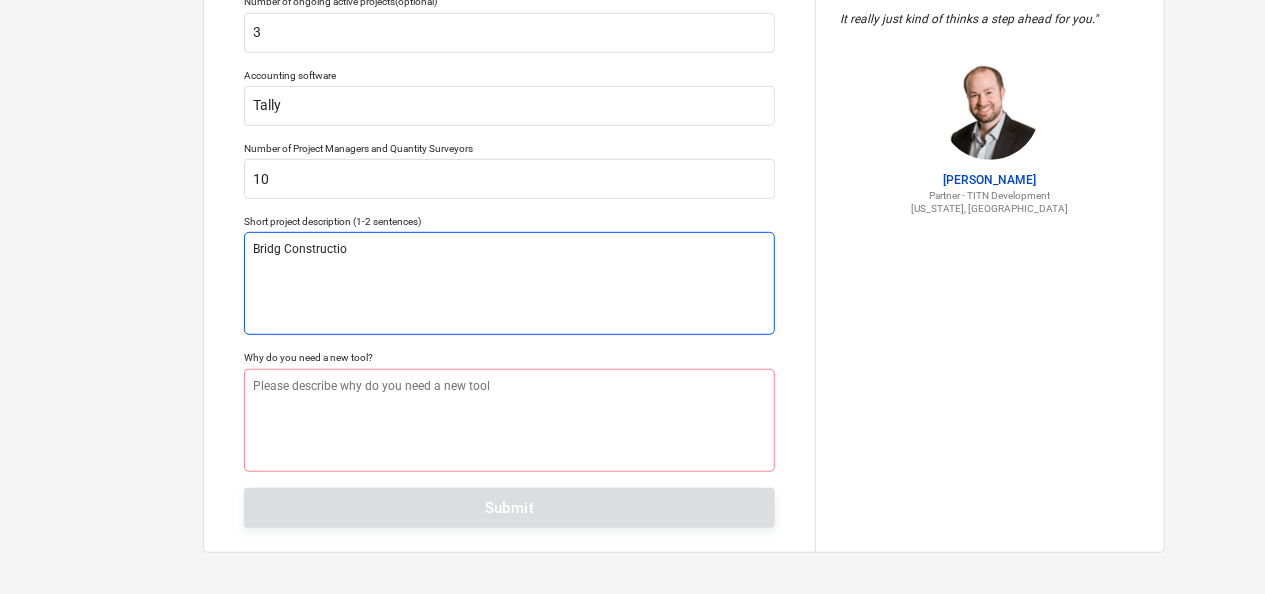 type on "x" 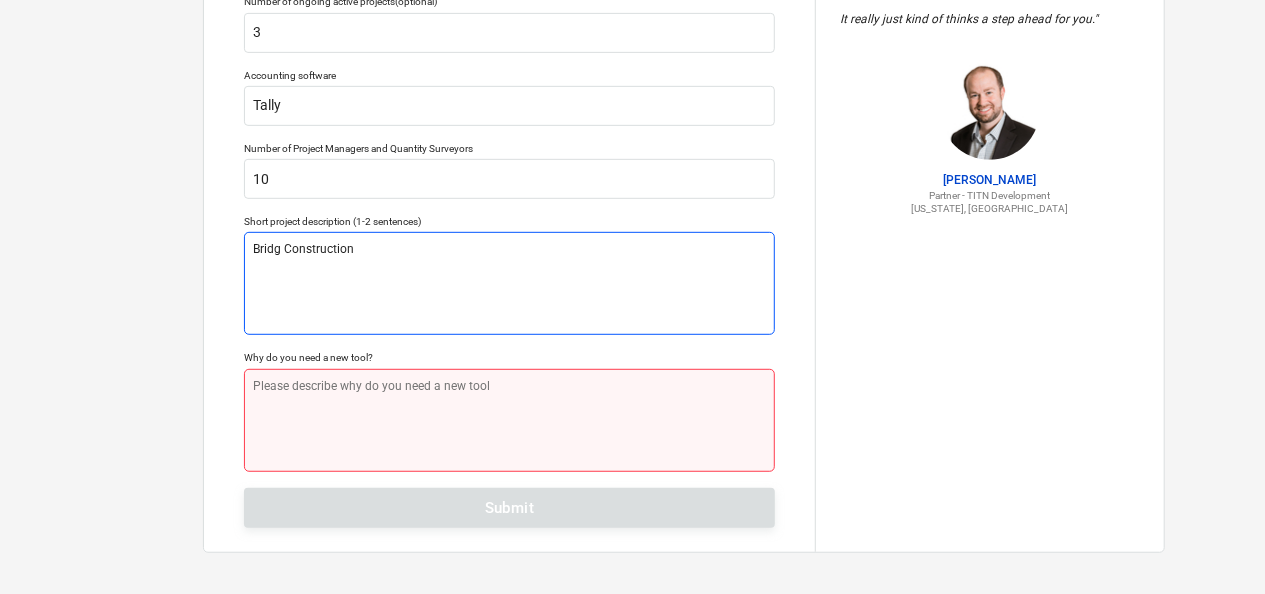 type on "Bridg Construction" 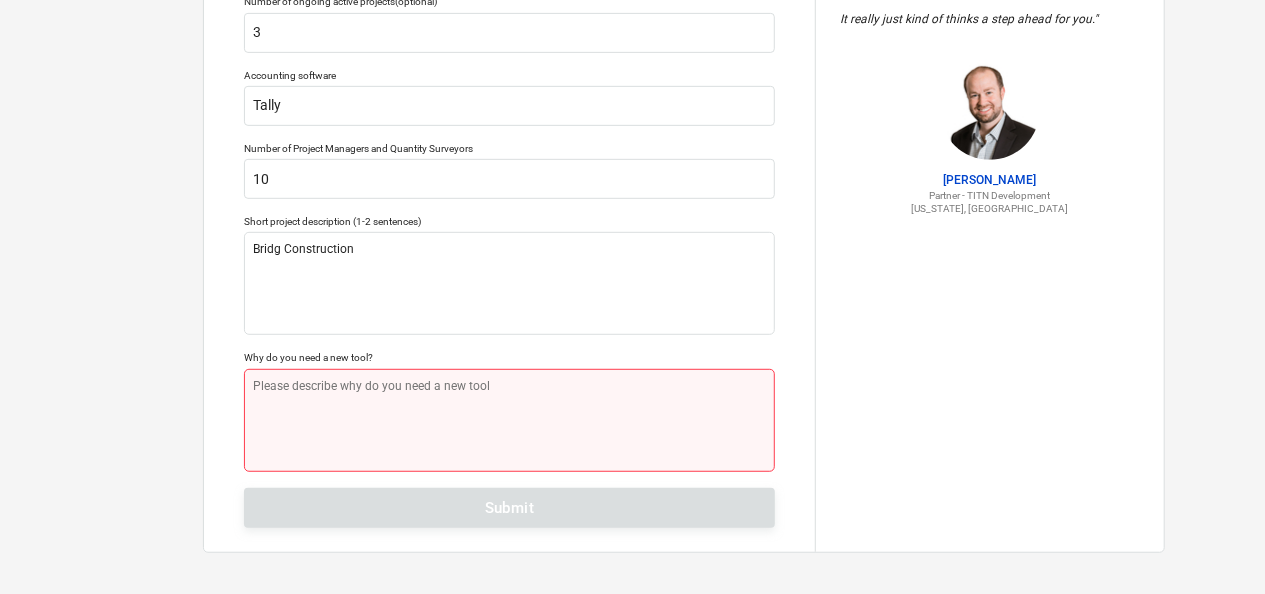 click at bounding box center [509, 420] 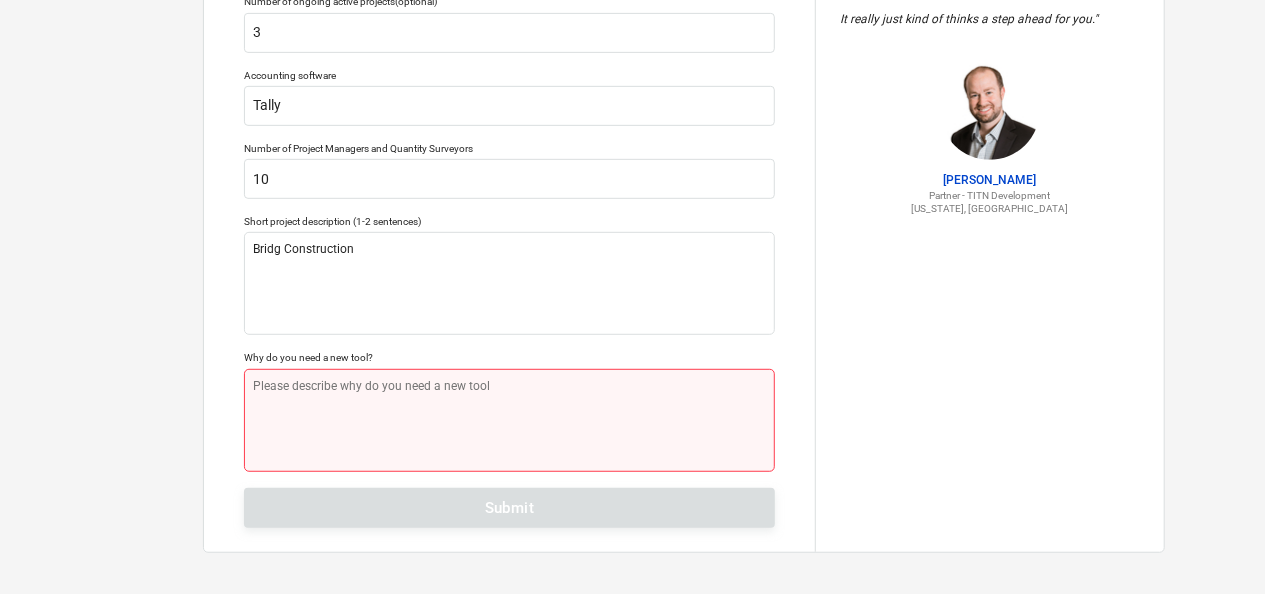 type on "x" 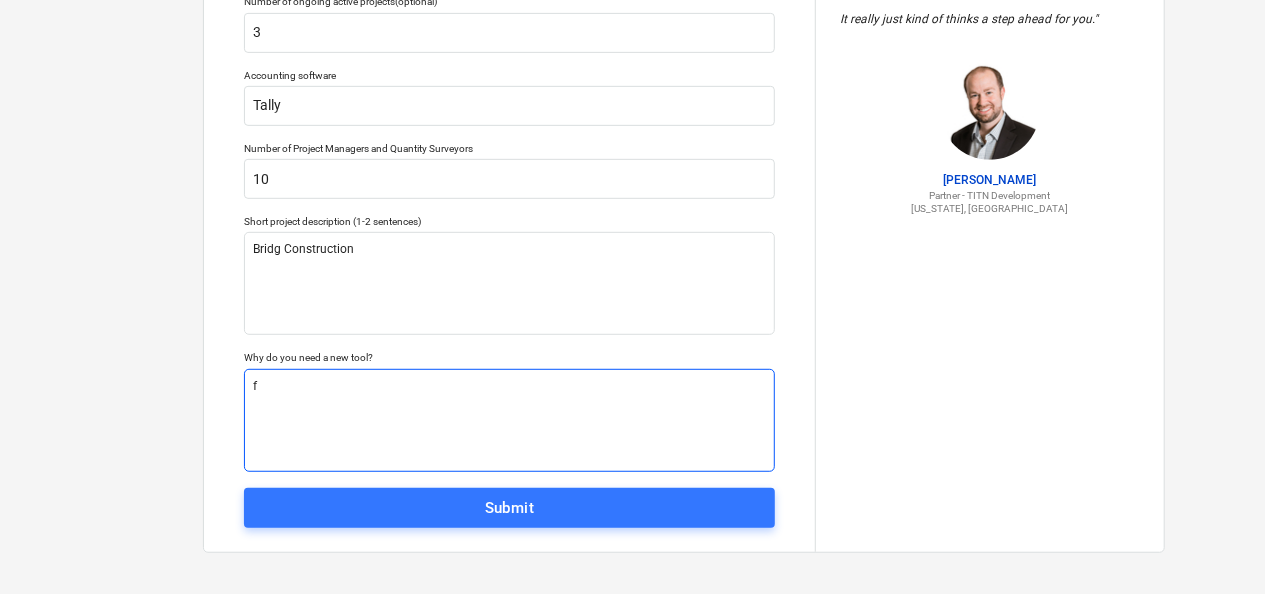 type on "x" 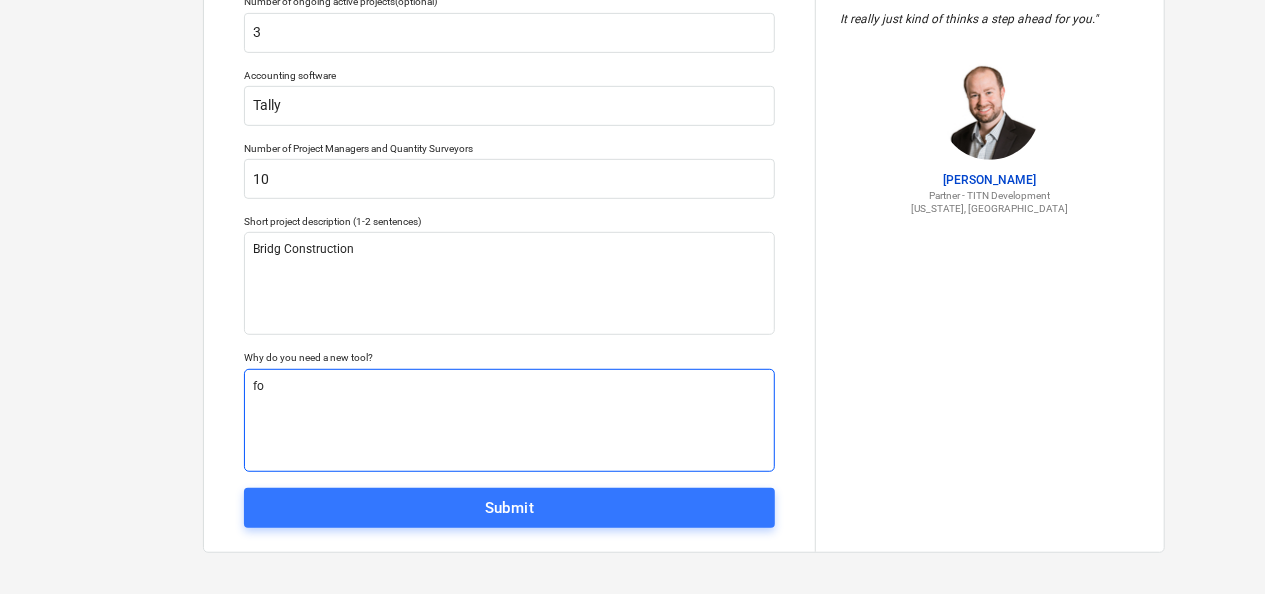 type on "x" 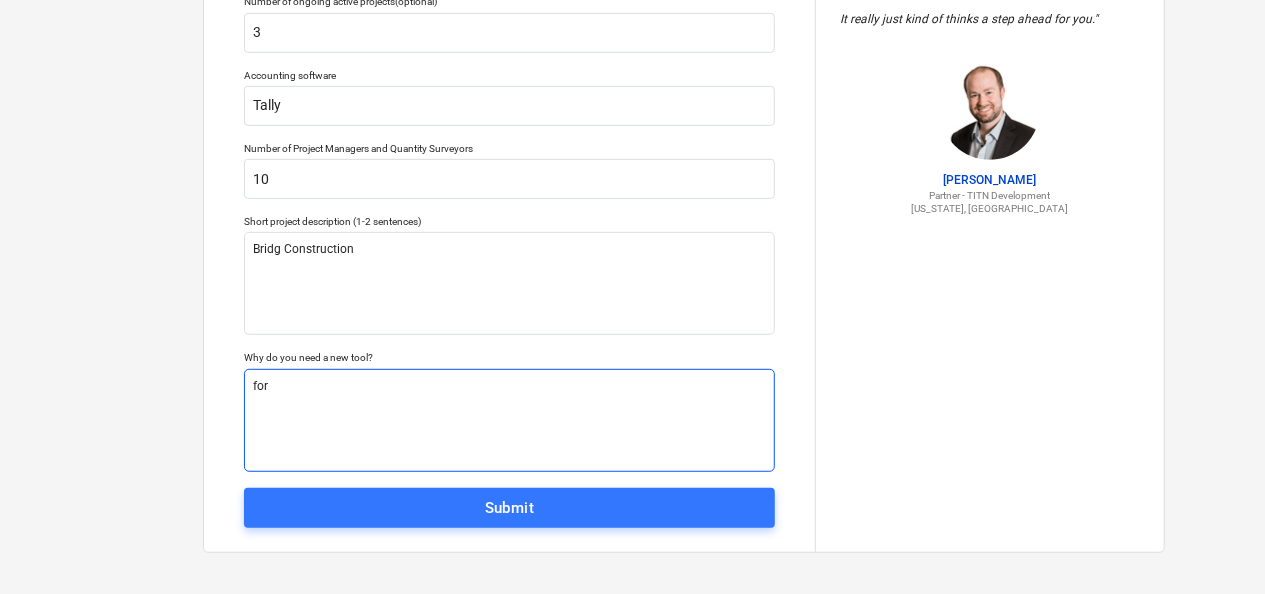 type on "x" 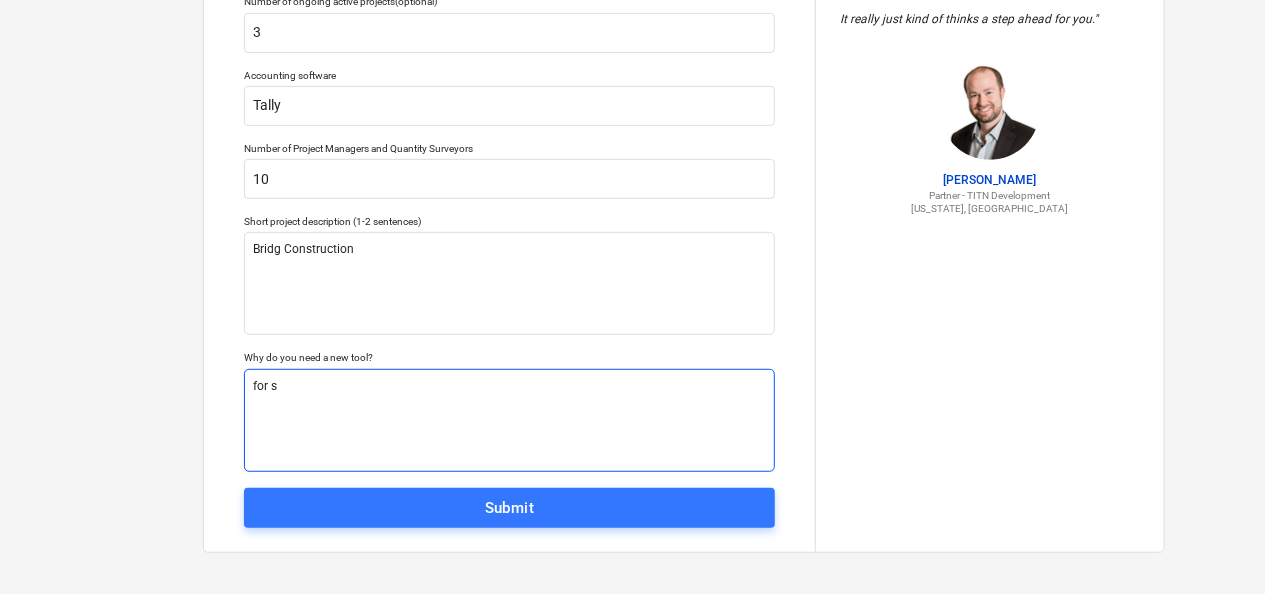 type on "x" 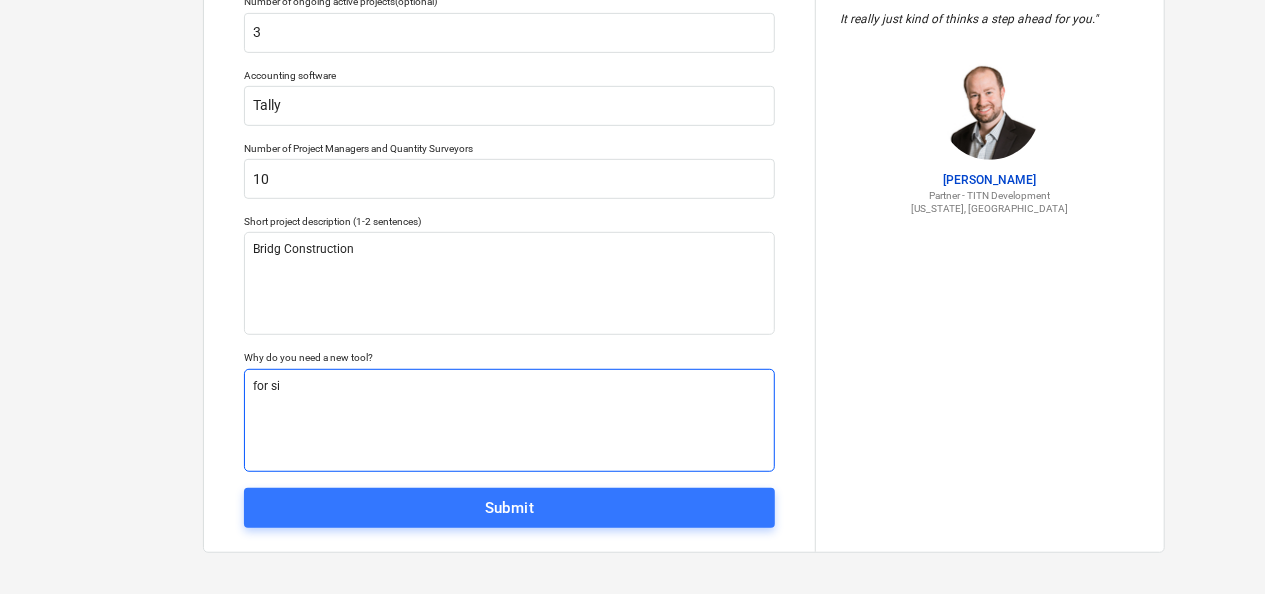type on "x" 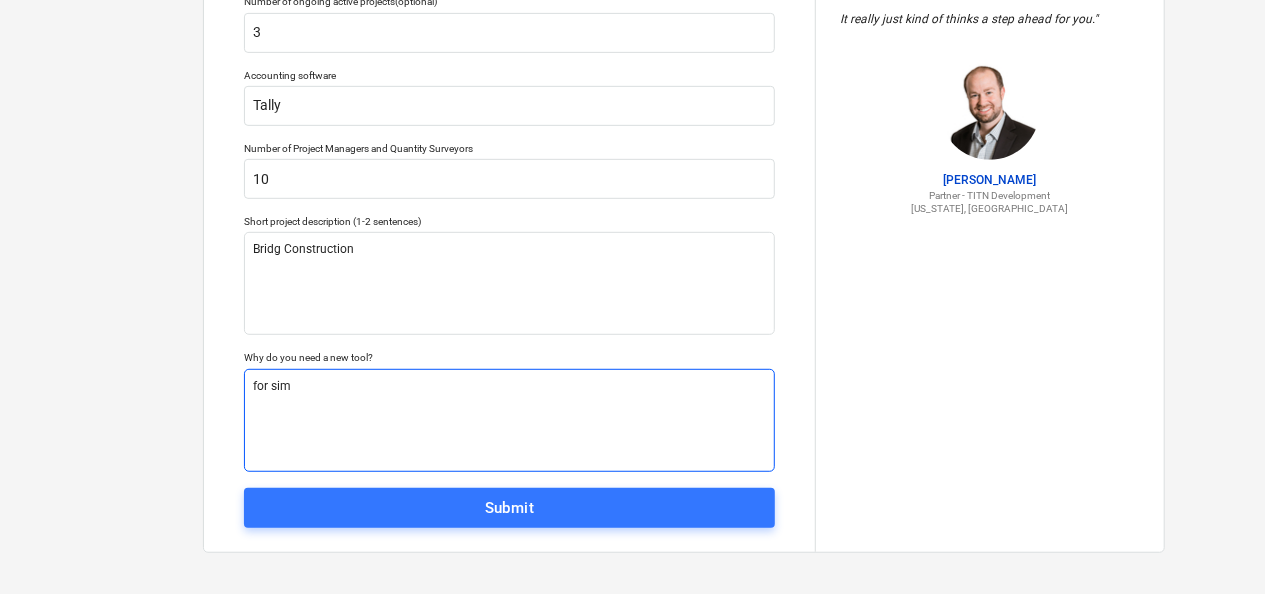 type on "x" 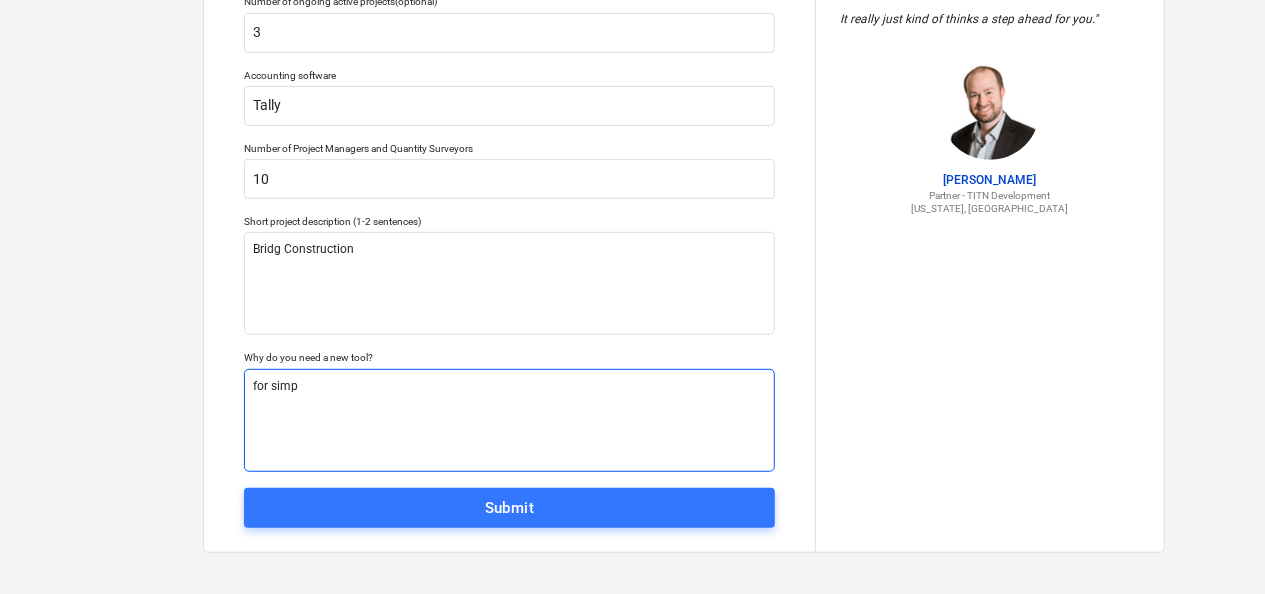 type on "x" 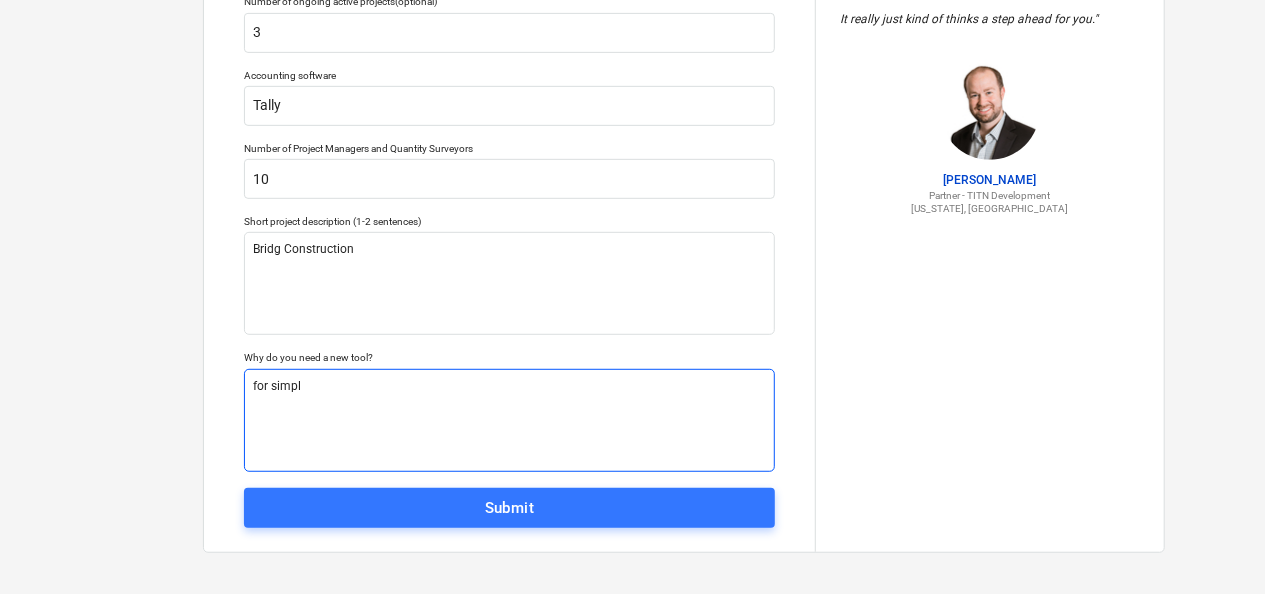type on "x" 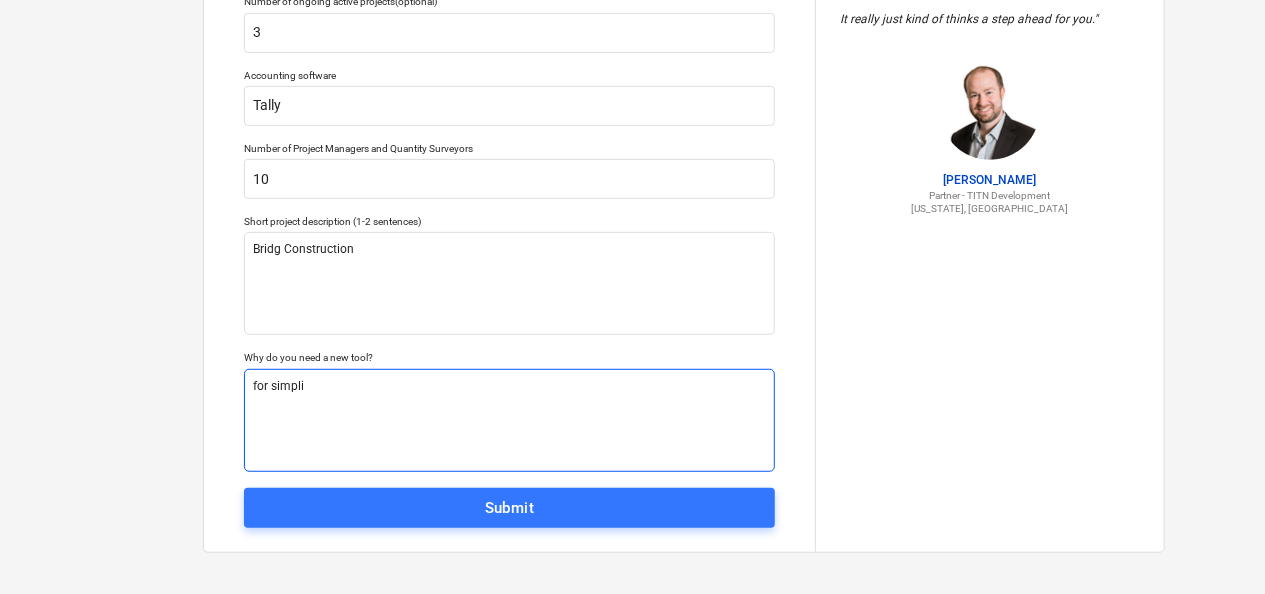 type on "x" 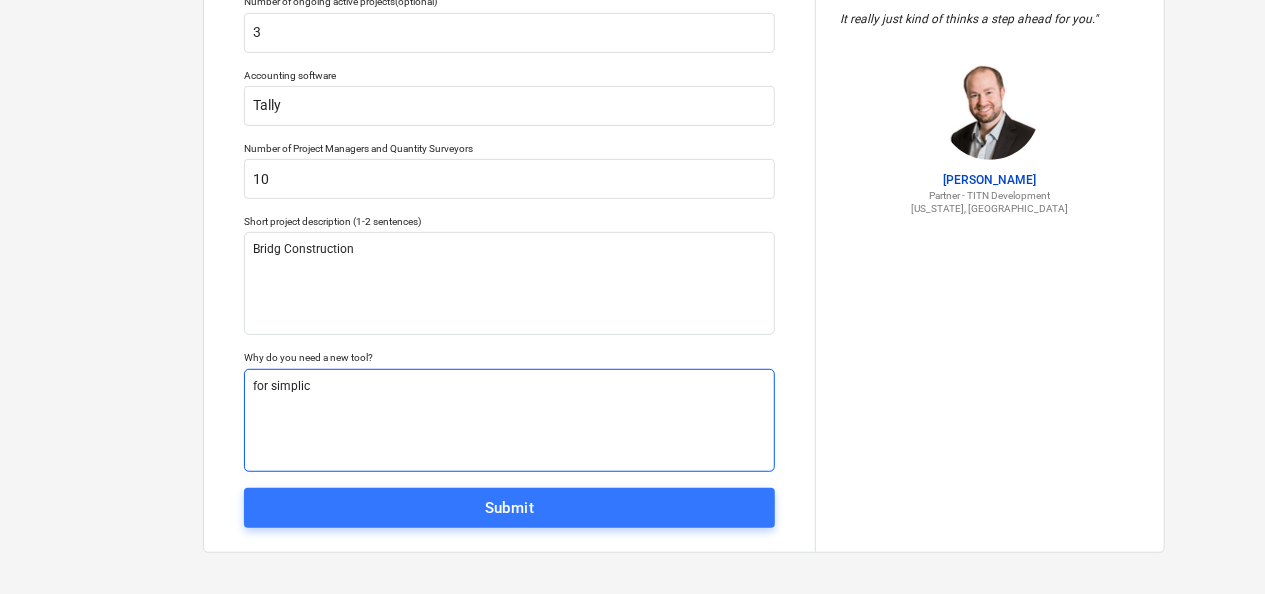 type on "x" 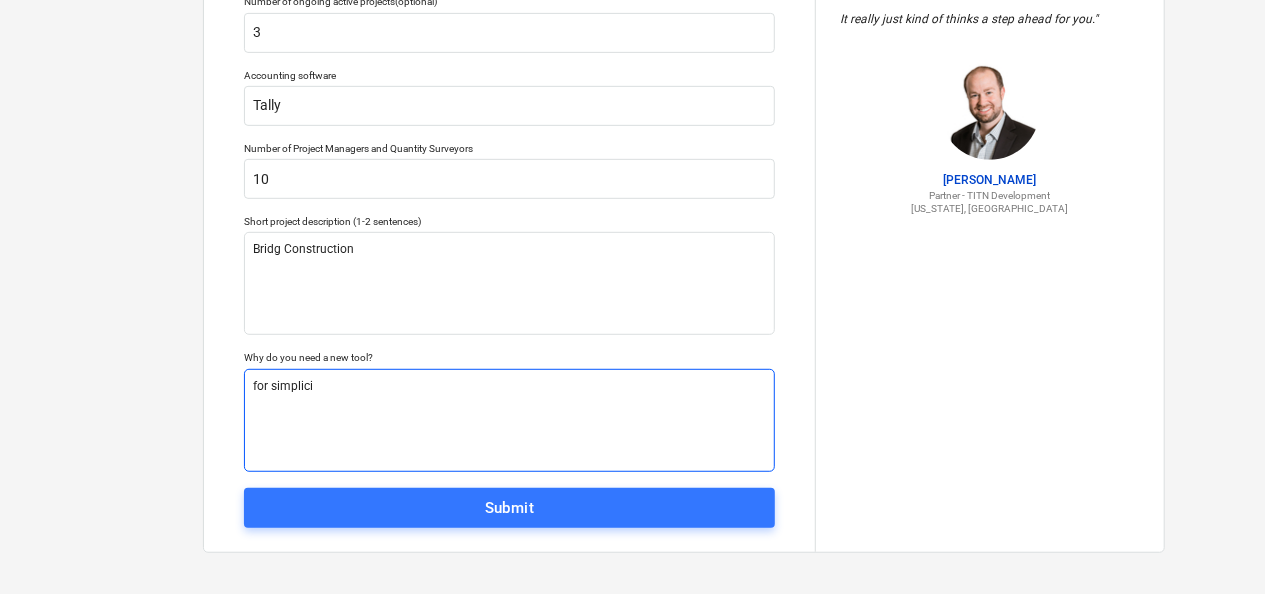 type on "x" 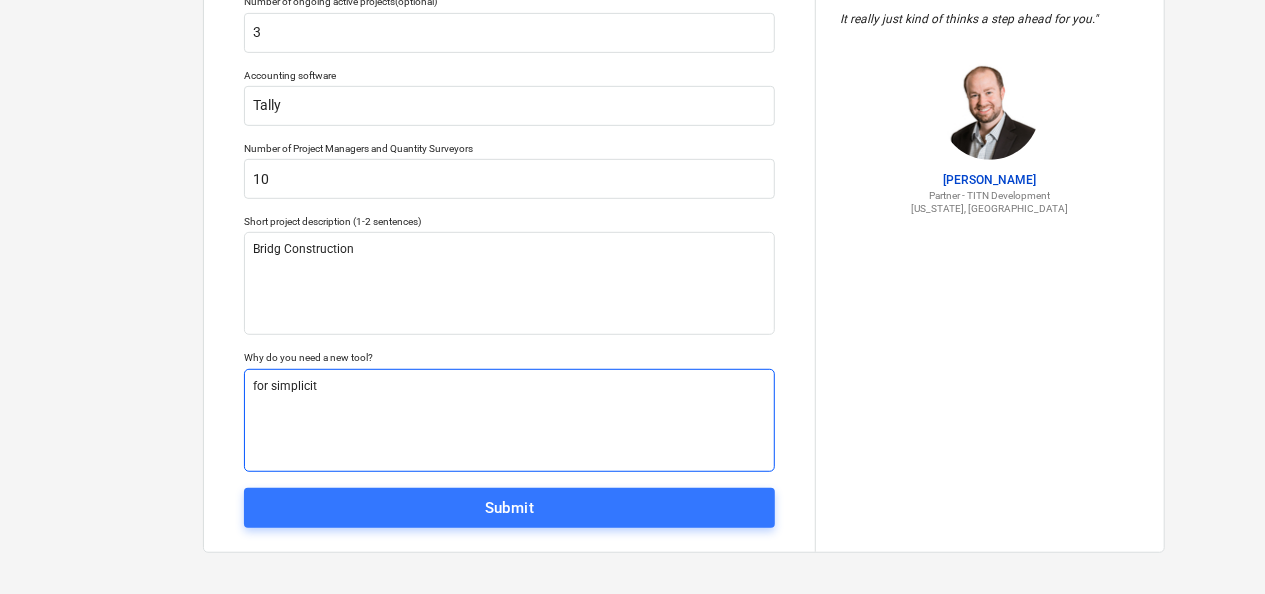 type on "x" 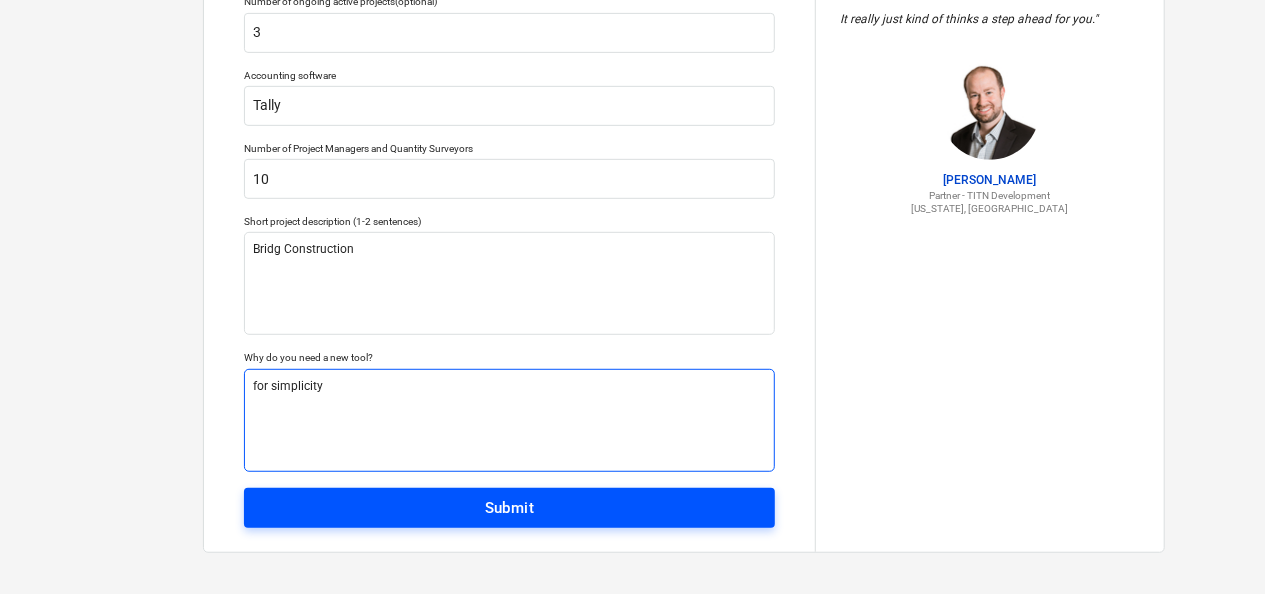 type on "for simplicity" 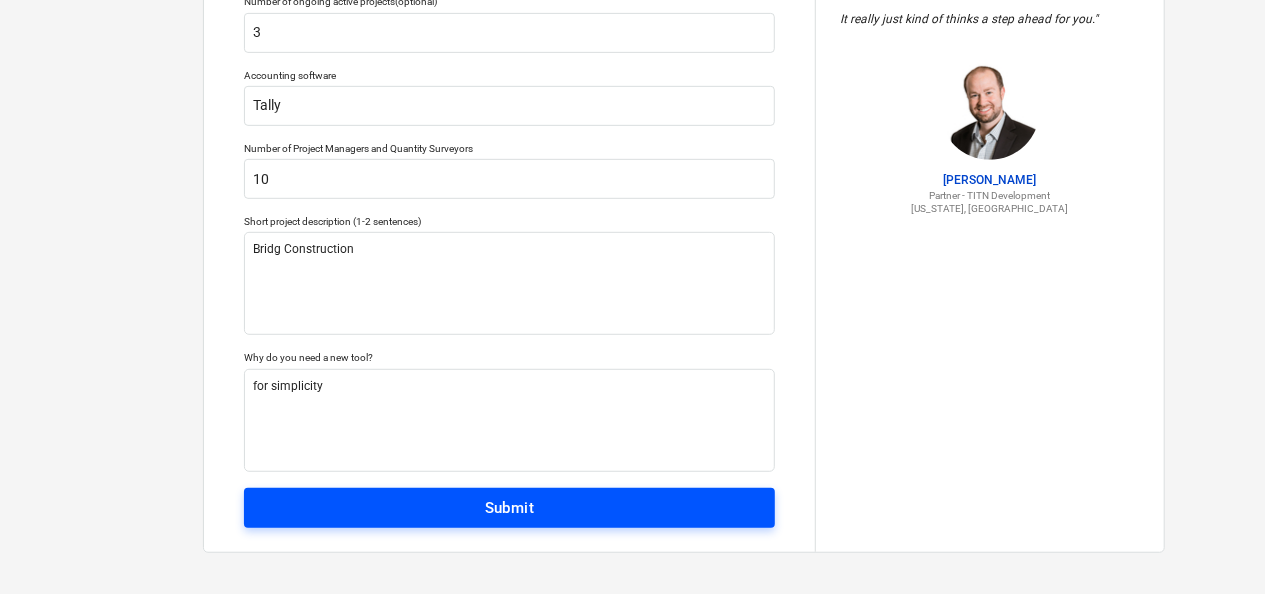 click on "Submit" at bounding box center [509, 508] 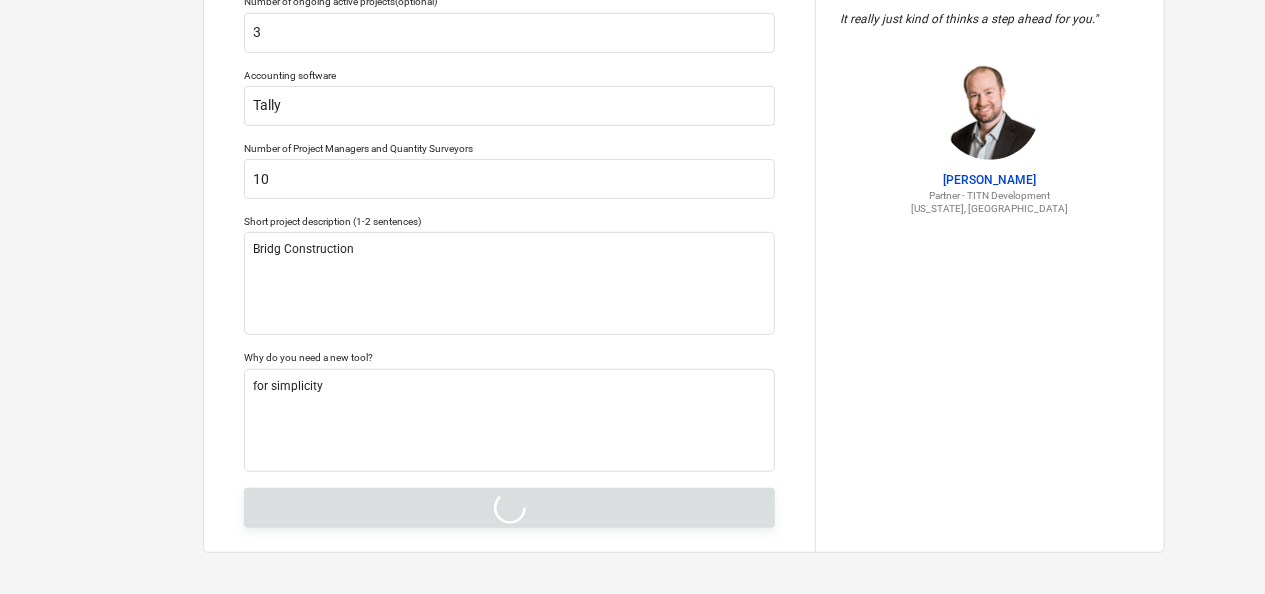 type on "x" 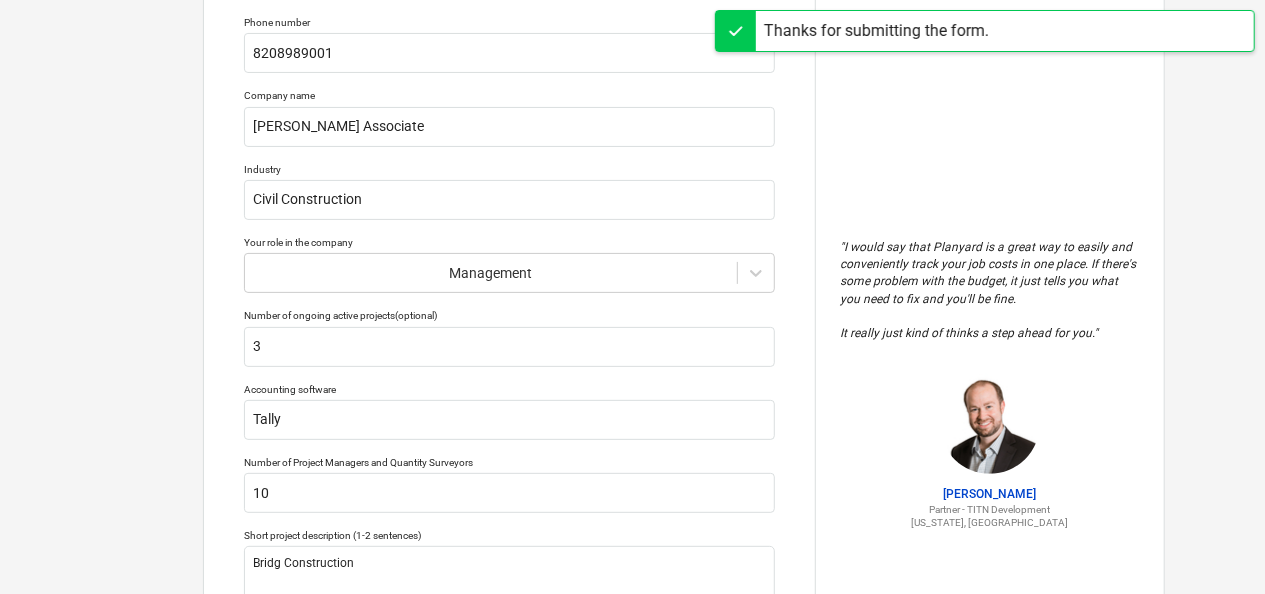 scroll, scrollTop: 0, scrollLeft: 0, axis: both 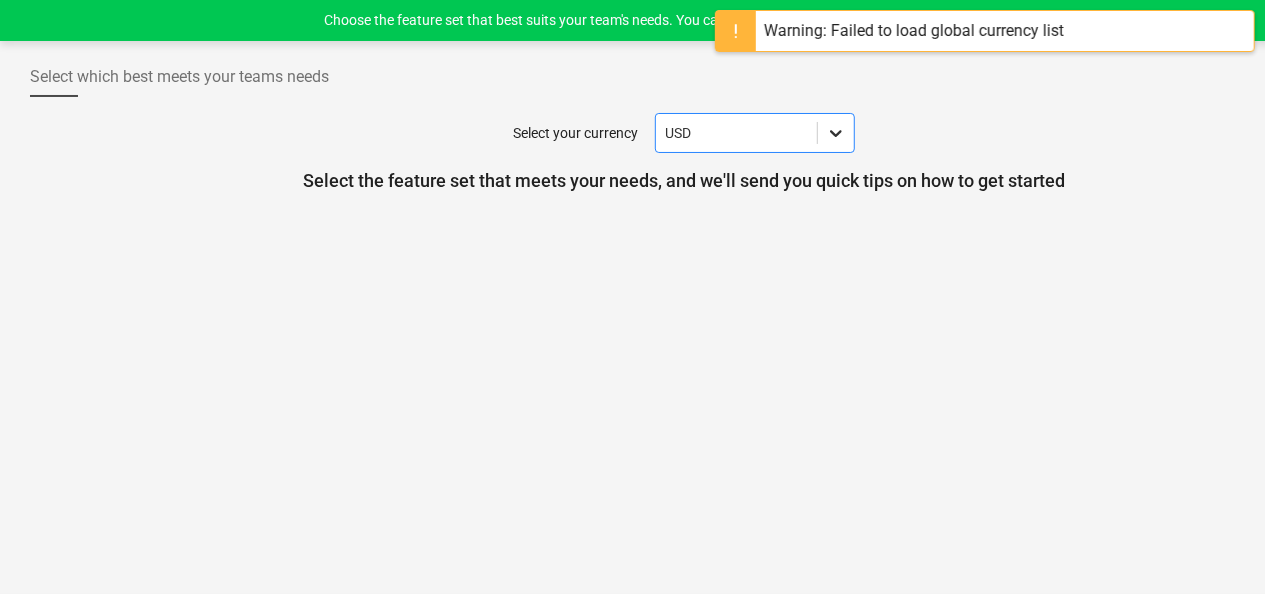 click 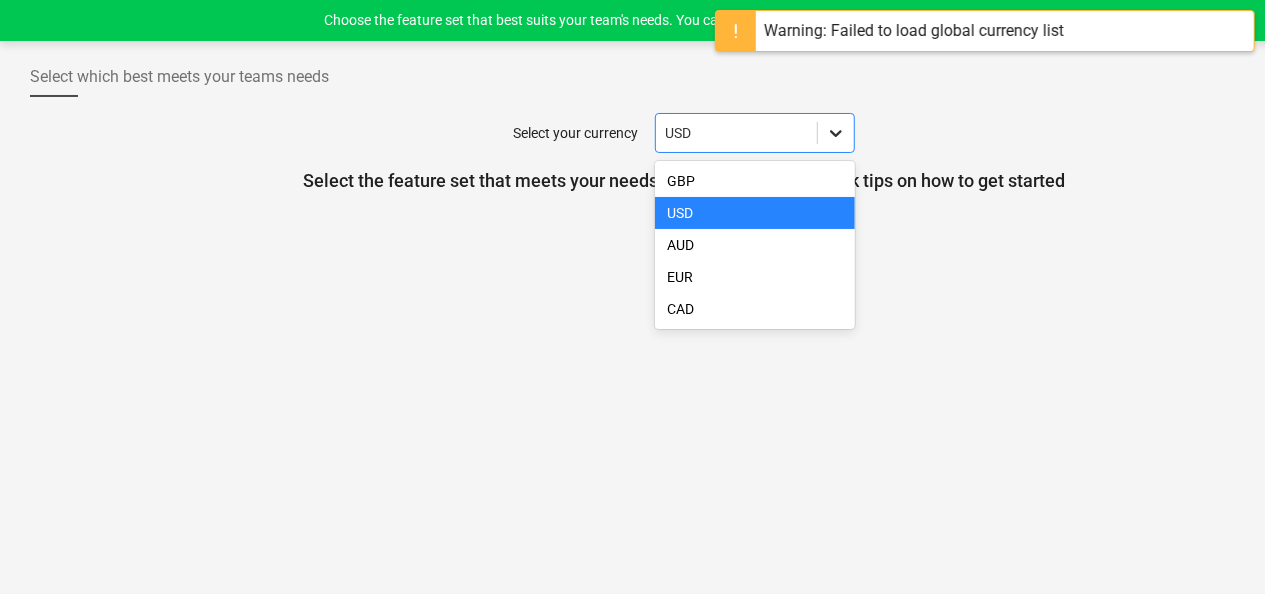 type on "i" 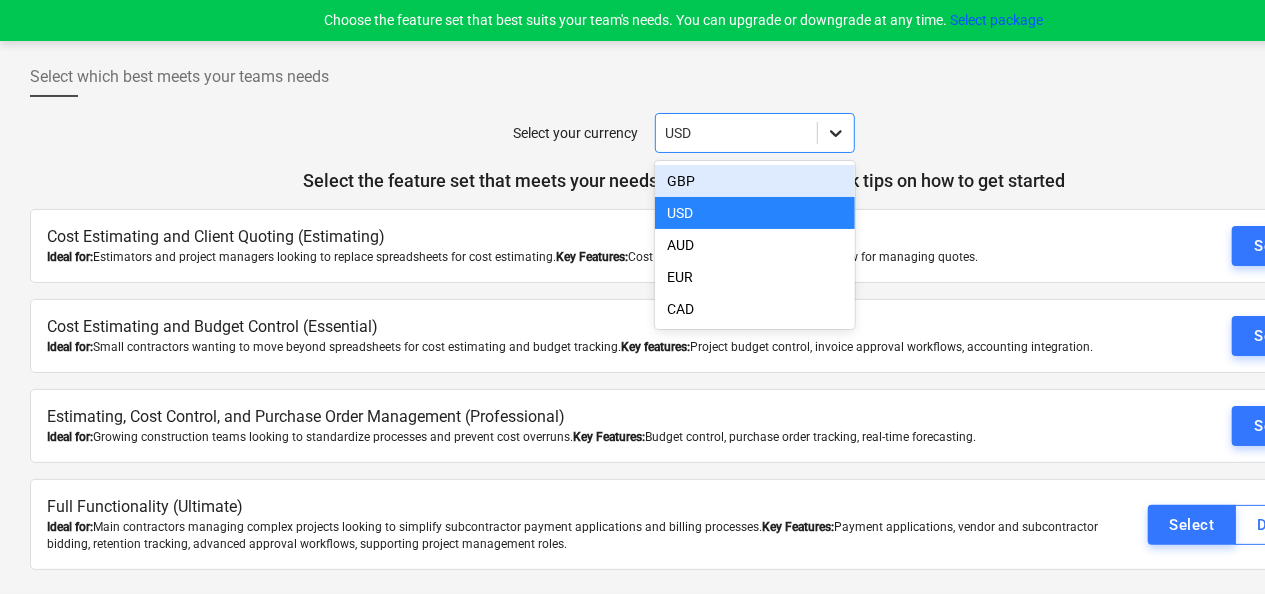 type on "r" 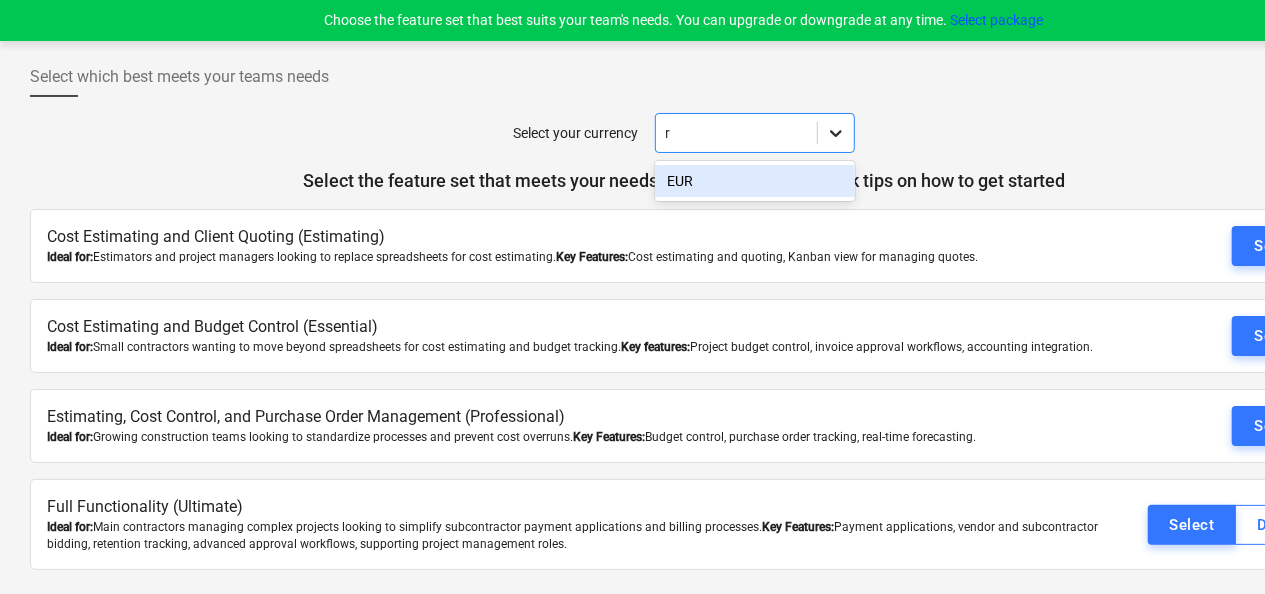 type 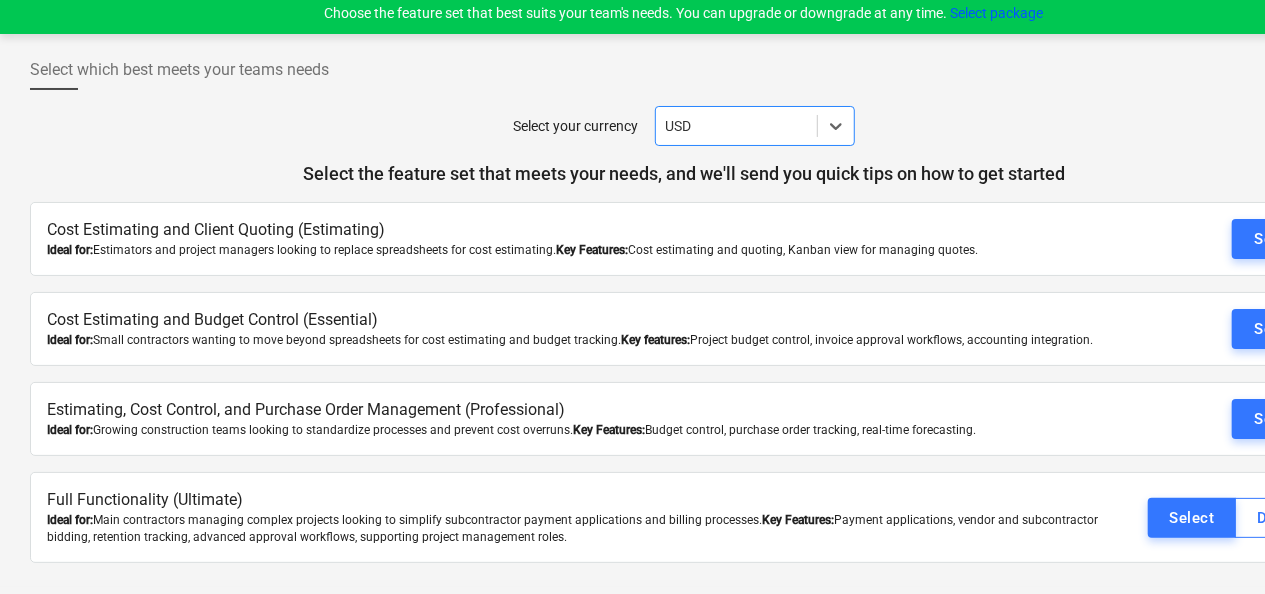 scroll, scrollTop: 19, scrollLeft: 0, axis: vertical 